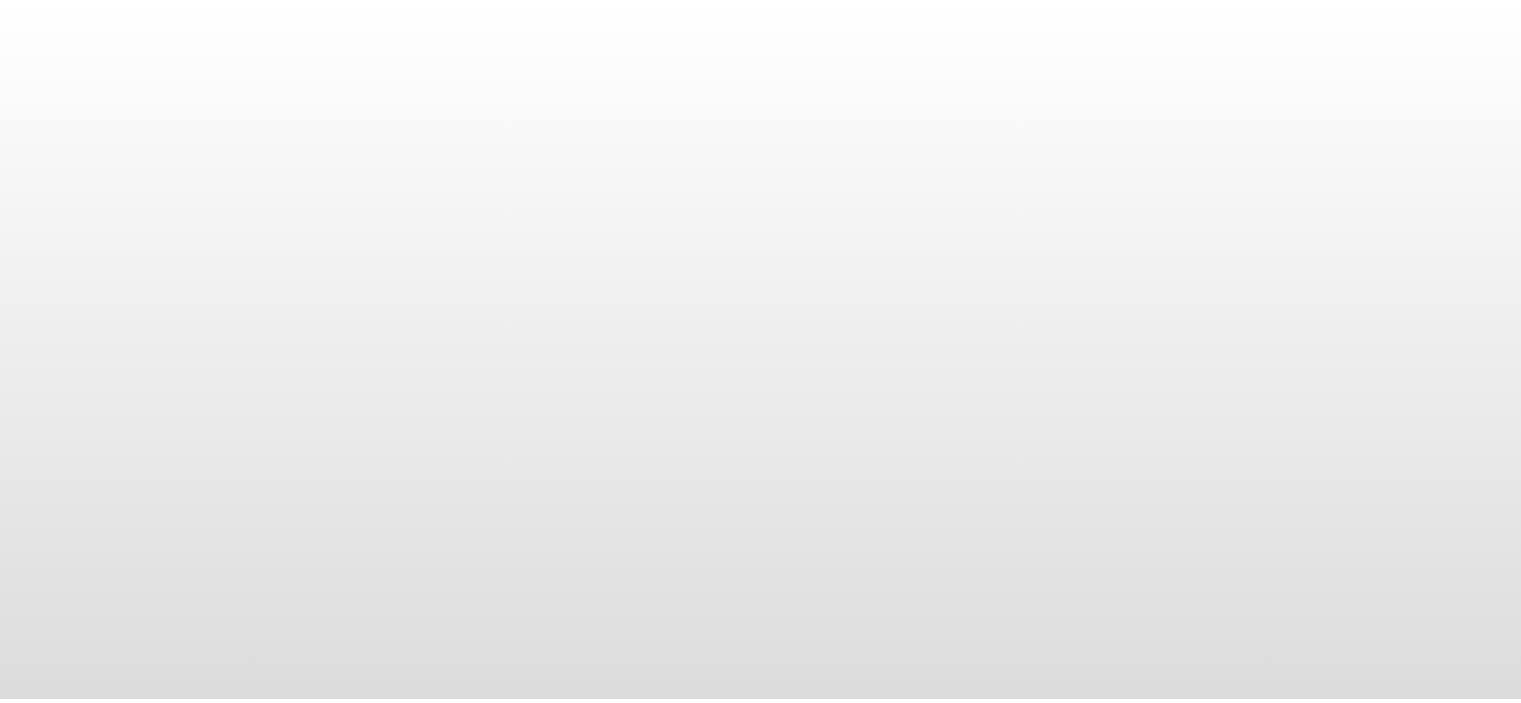 scroll, scrollTop: 0, scrollLeft: 0, axis: both 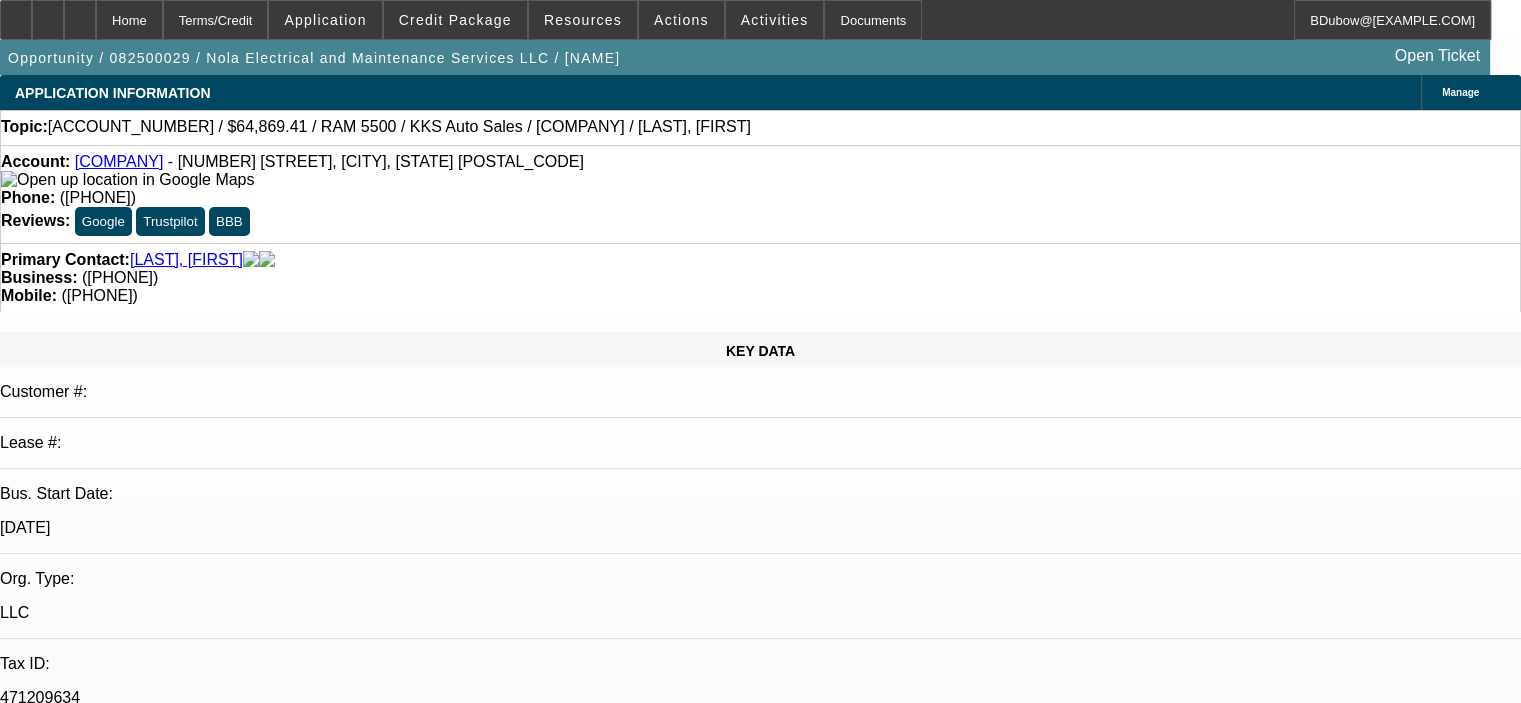 select on "0.1" 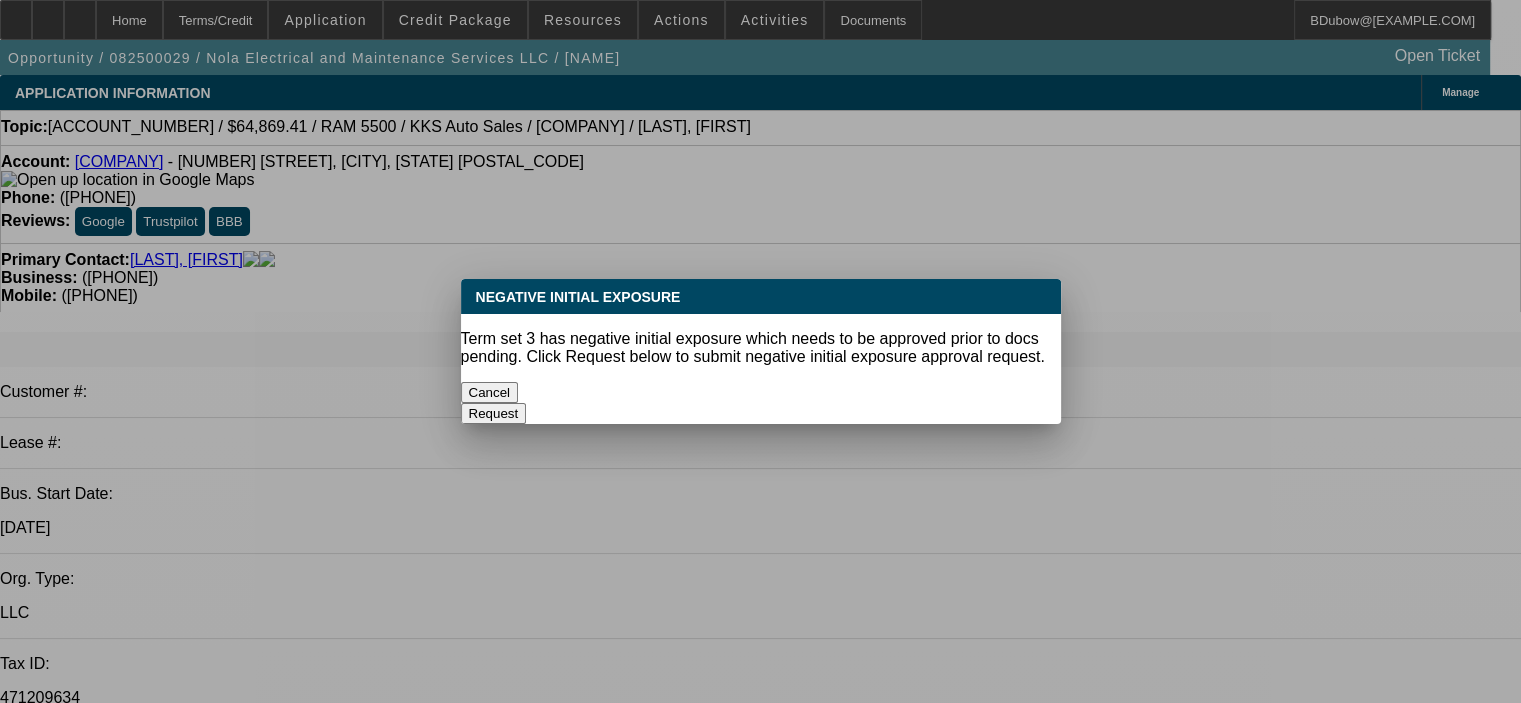 select on "1" 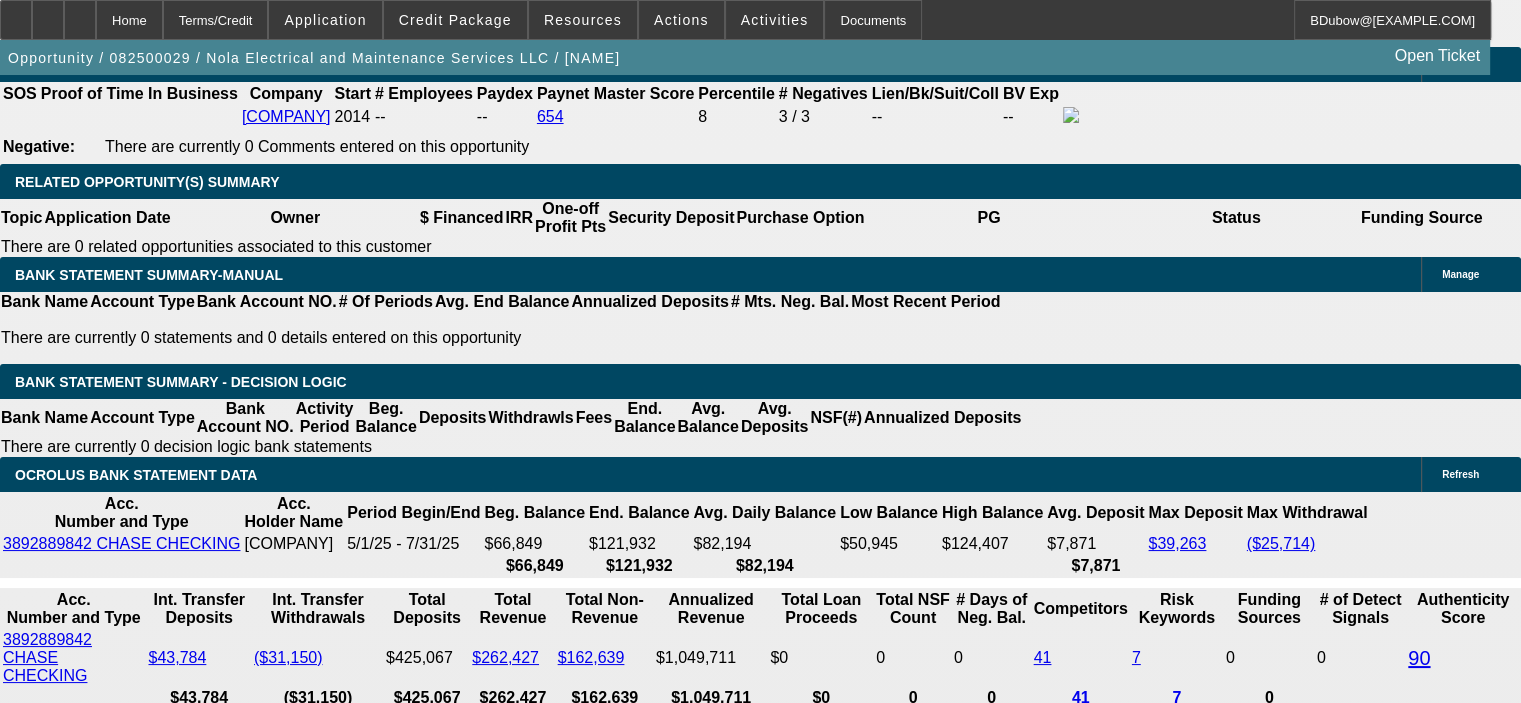 scroll, scrollTop: 3400, scrollLeft: 0, axis: vertical 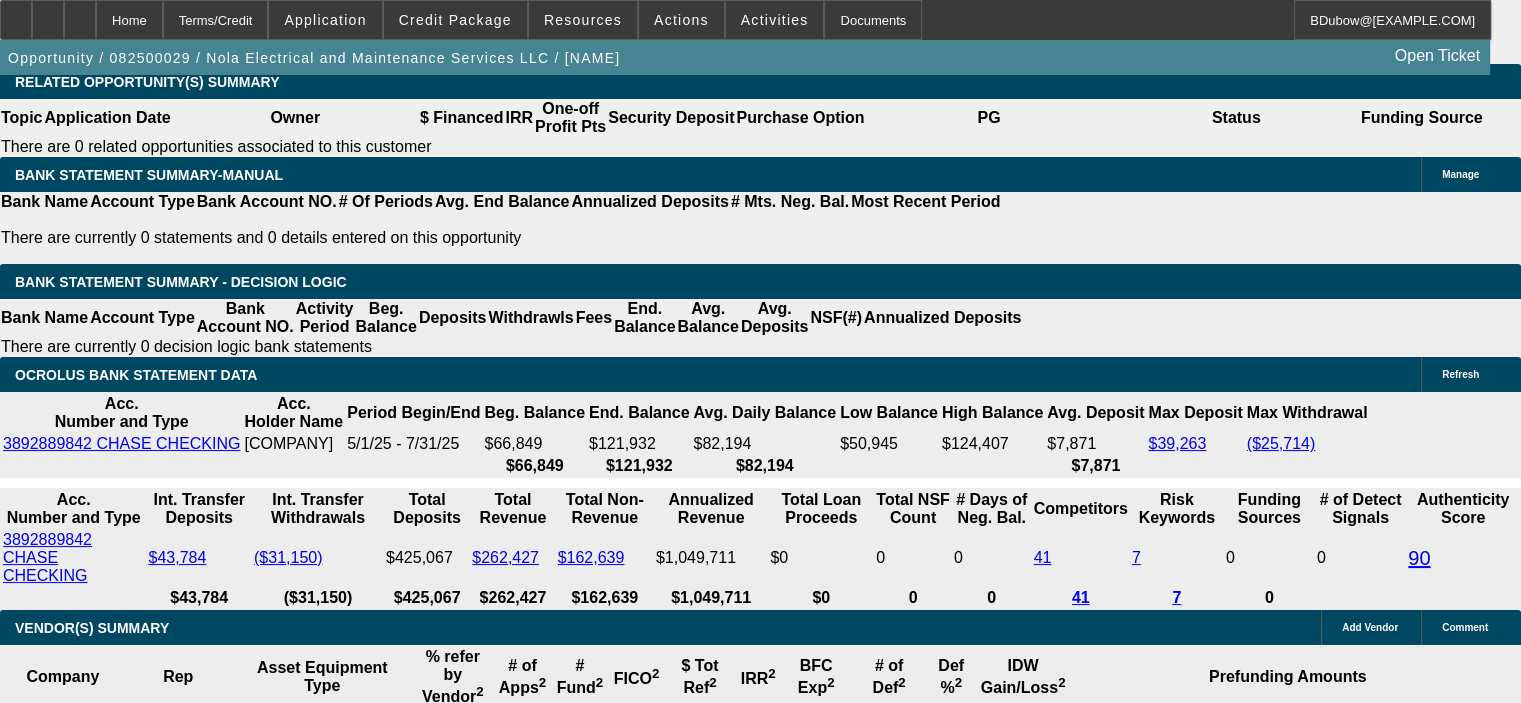 drag, startPoint x: 380, startPoint y: 515, endPoint x: 453, endPoint y: 512, distance: 73.061615 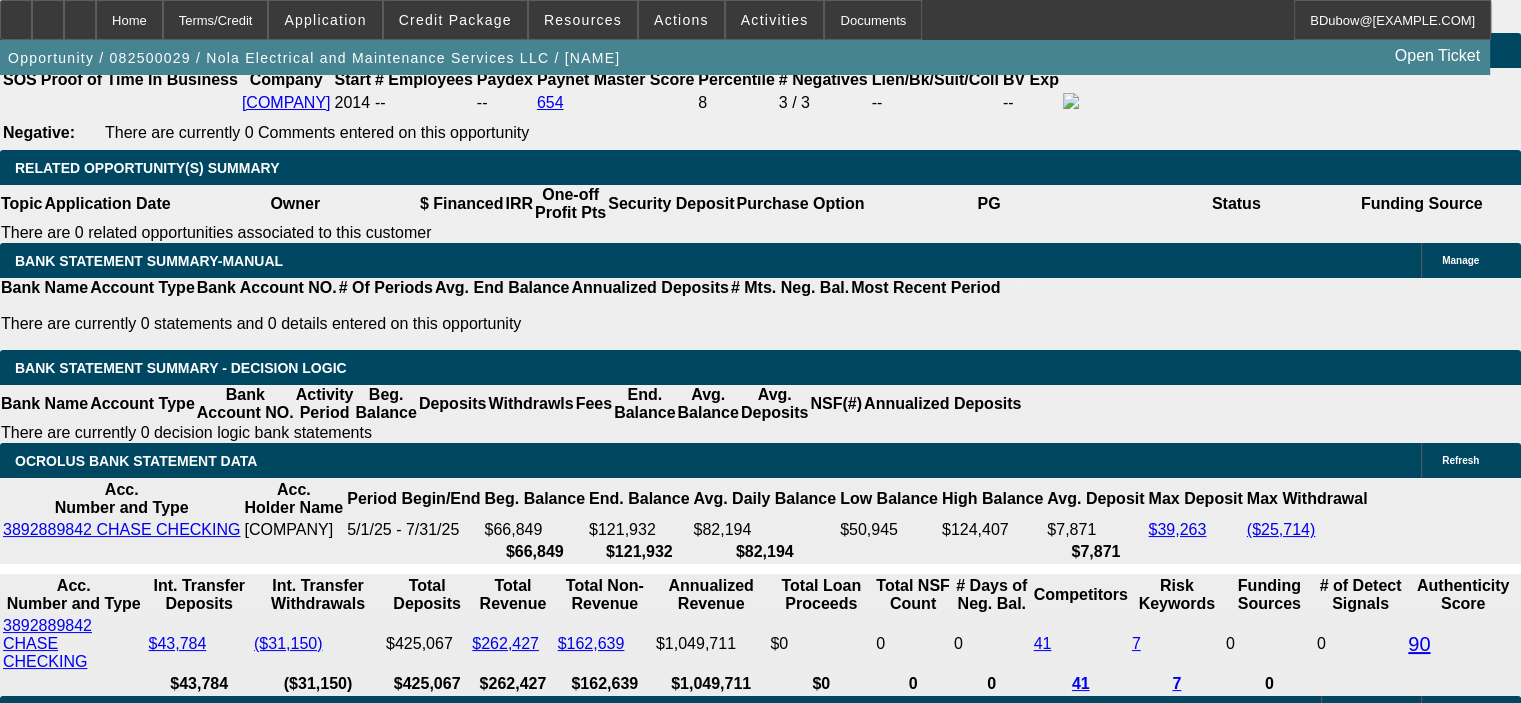 scroll, scrollTop: 3100, scrollLeft: 0, axis: vertical 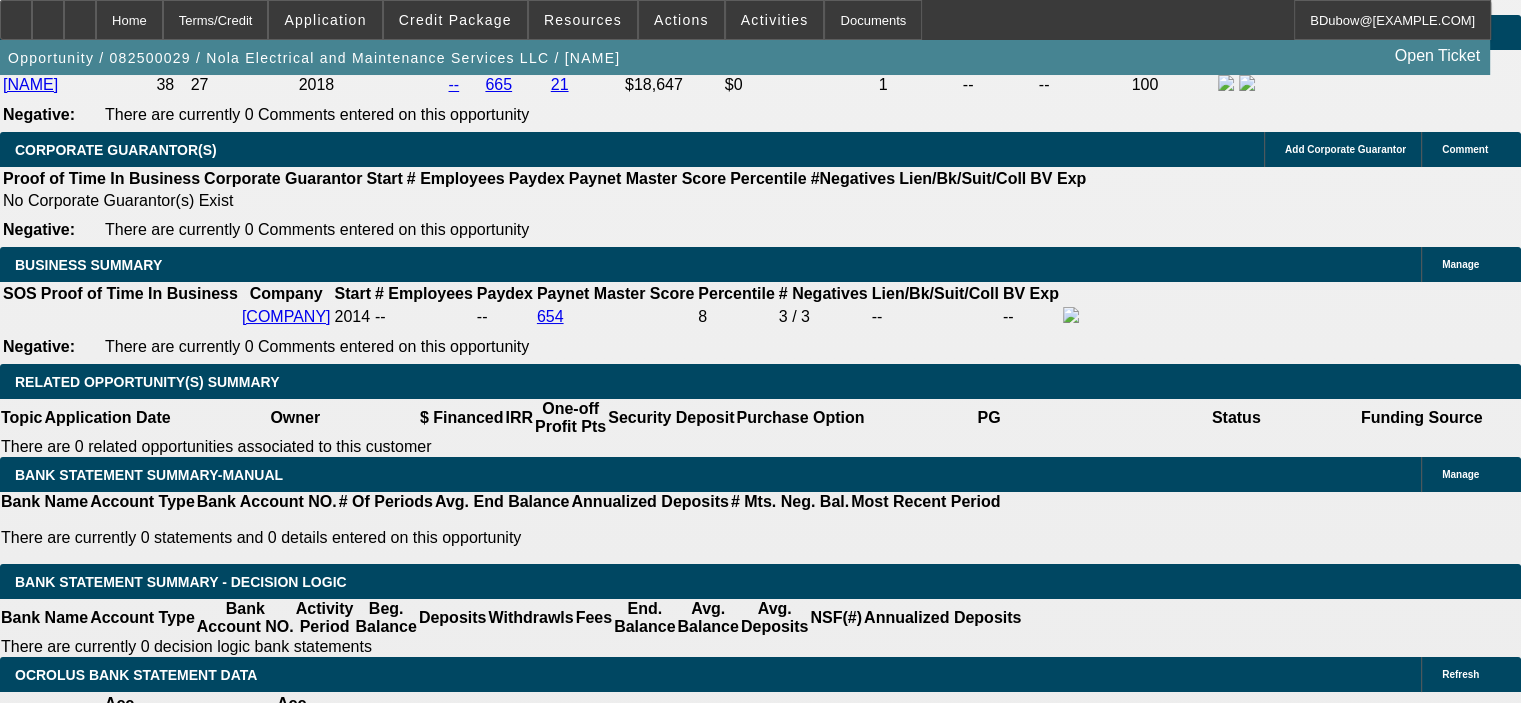 click at bounding box center [322, 1710] 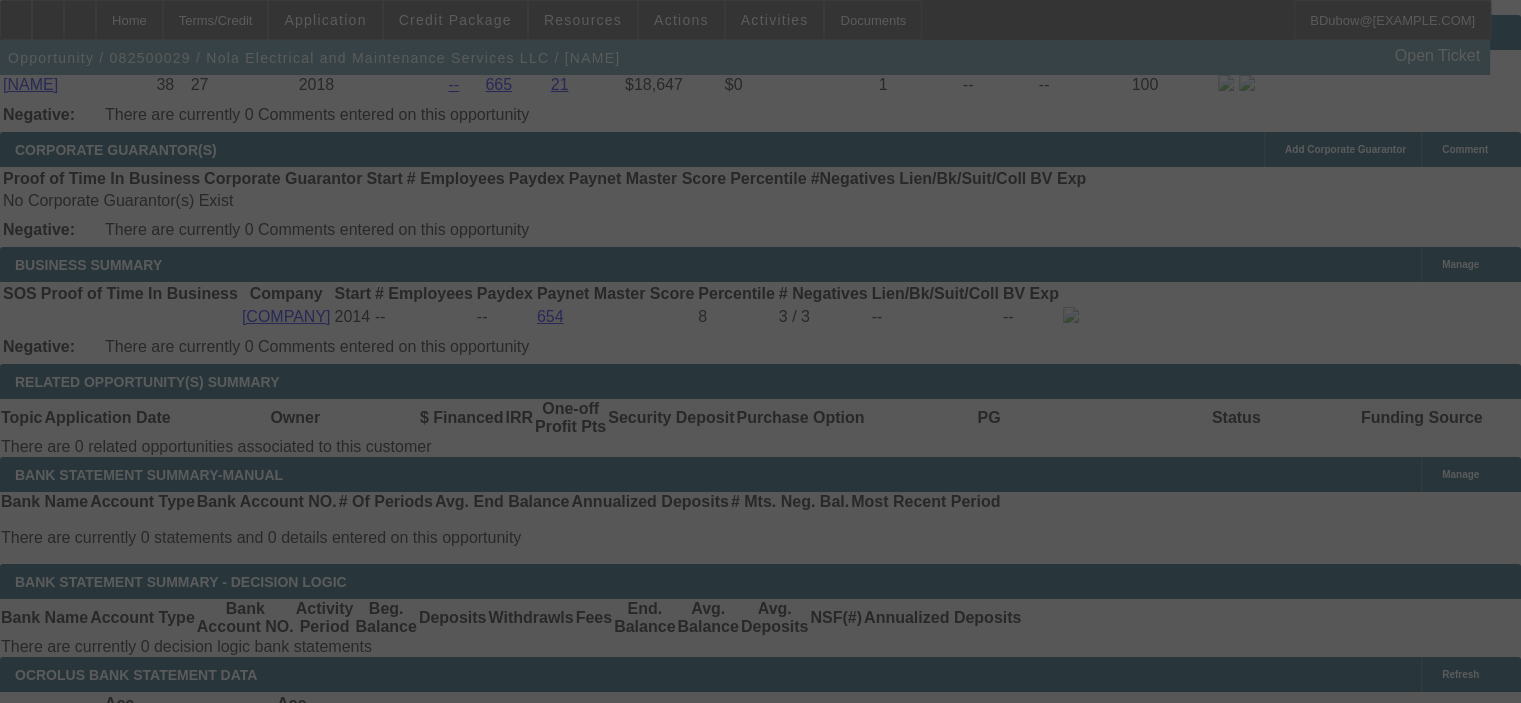 select on "0.1" 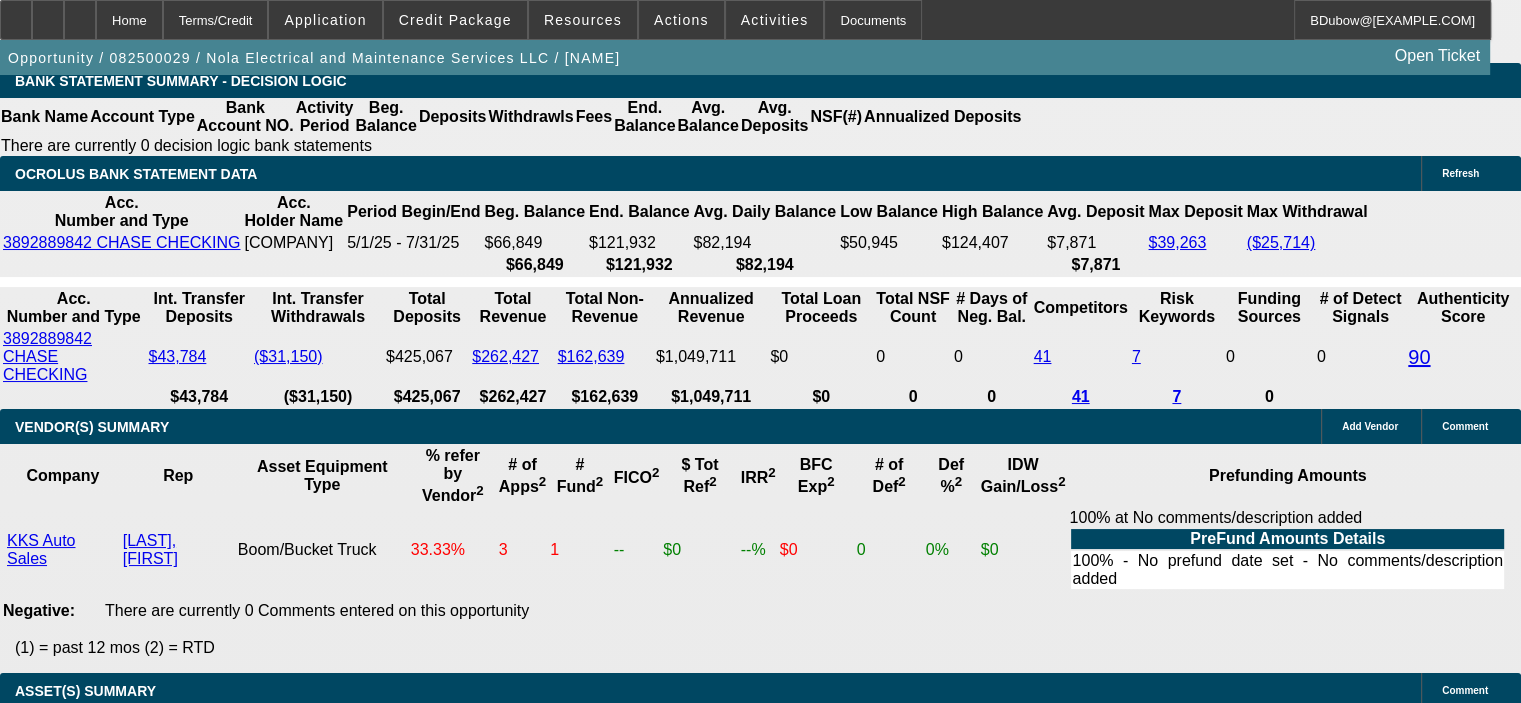scroll, scrollTop: 3600, scrollLeft: 0, axis: vertical 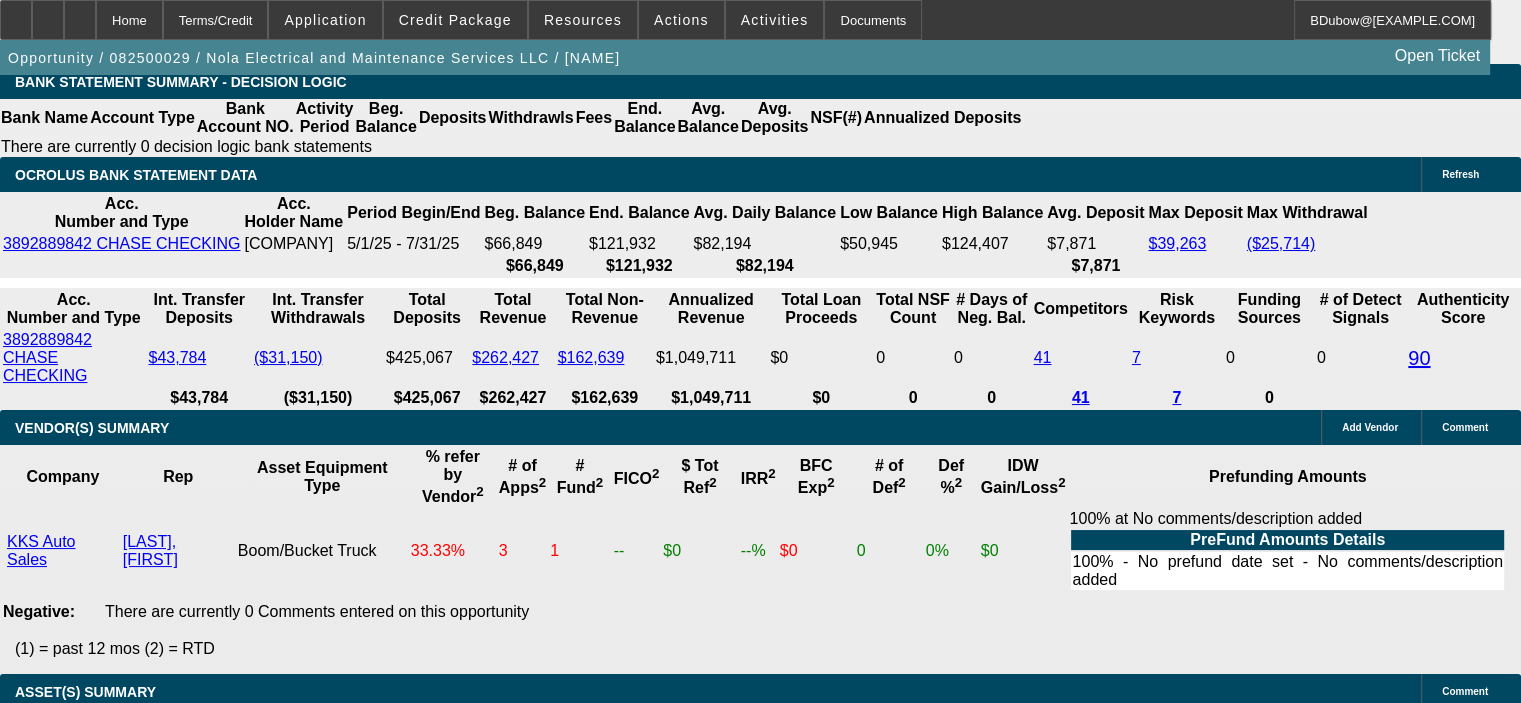 drag, startPoint x: 390, startPoint y: 313, endPoint x: 438, endPoint y: 313, distance: 48 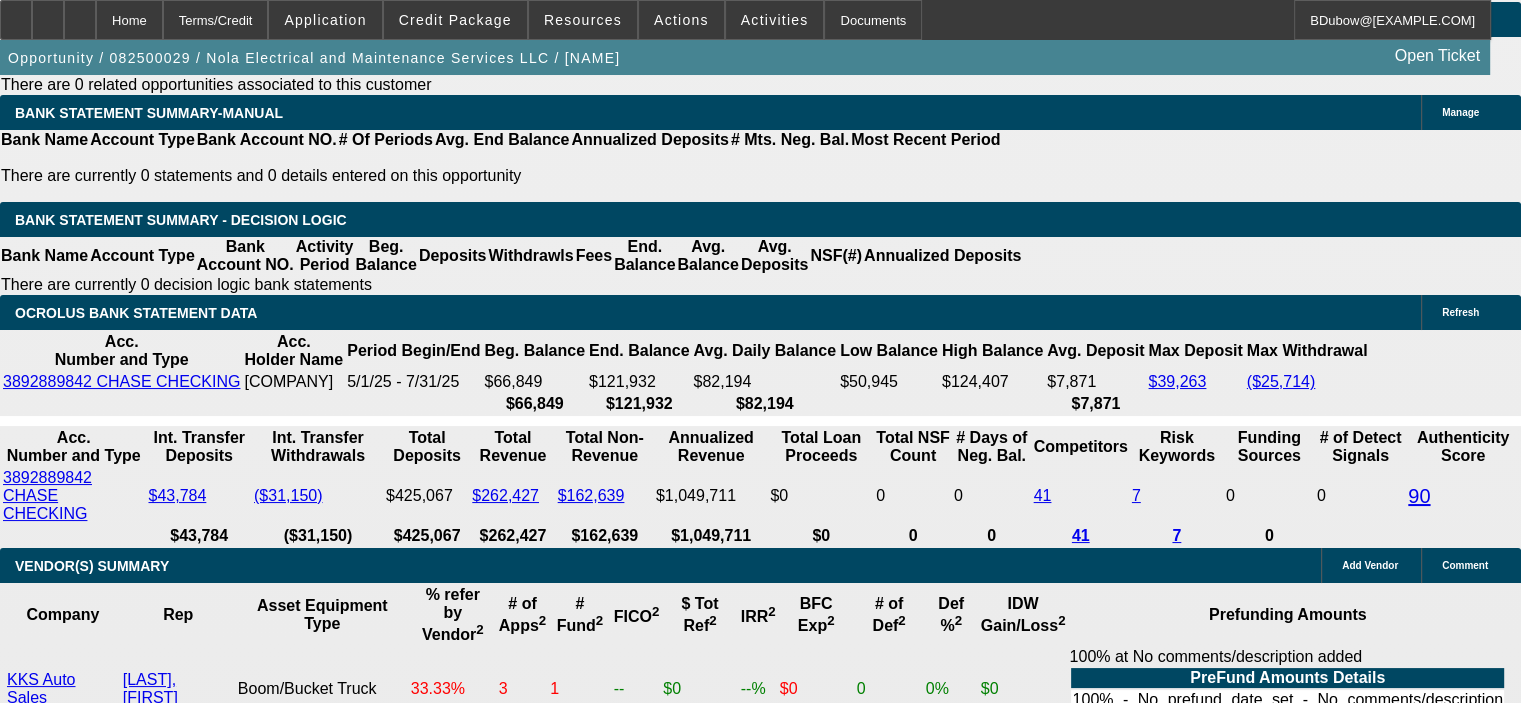 scroll, scrollTop: 3200, scrollLeft: 0, axis: vertical 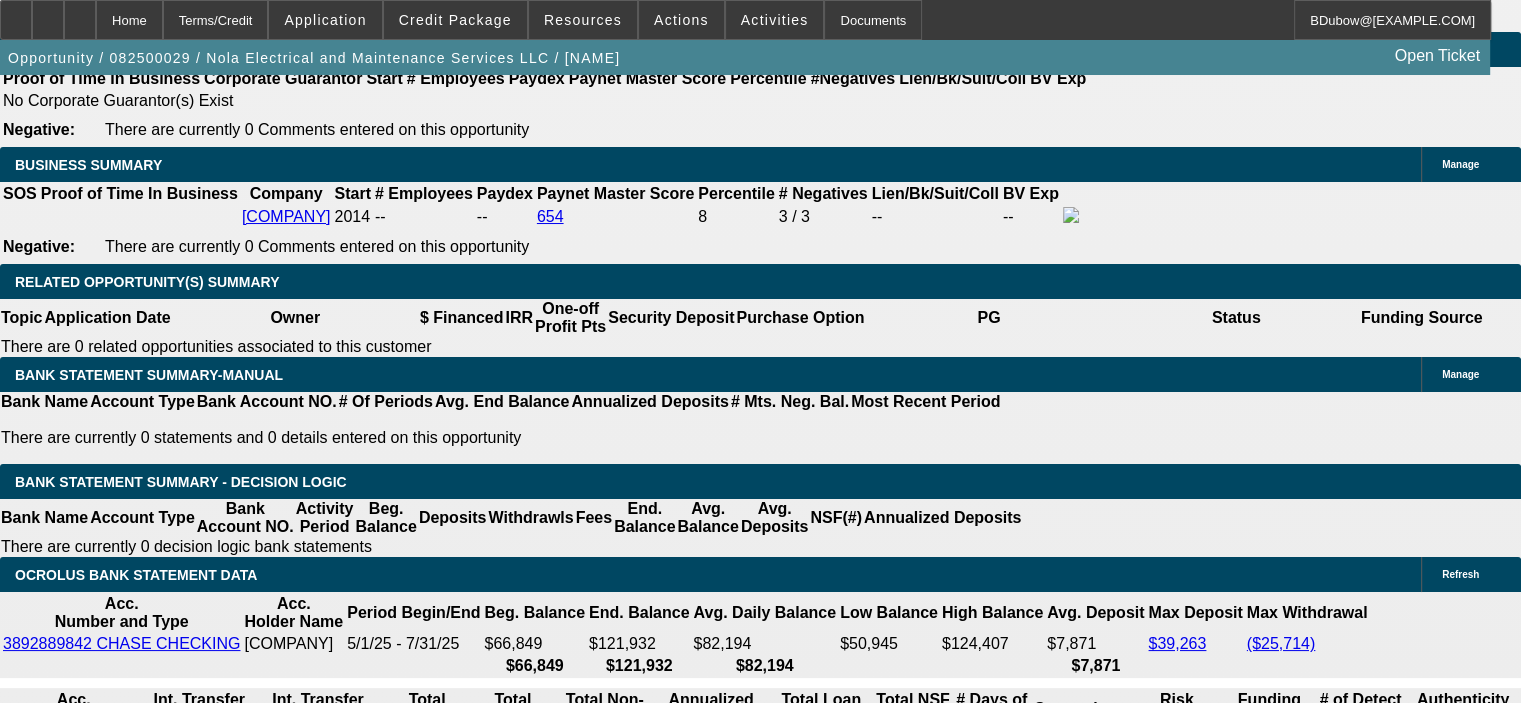 click at bounding box center [322, 1610] 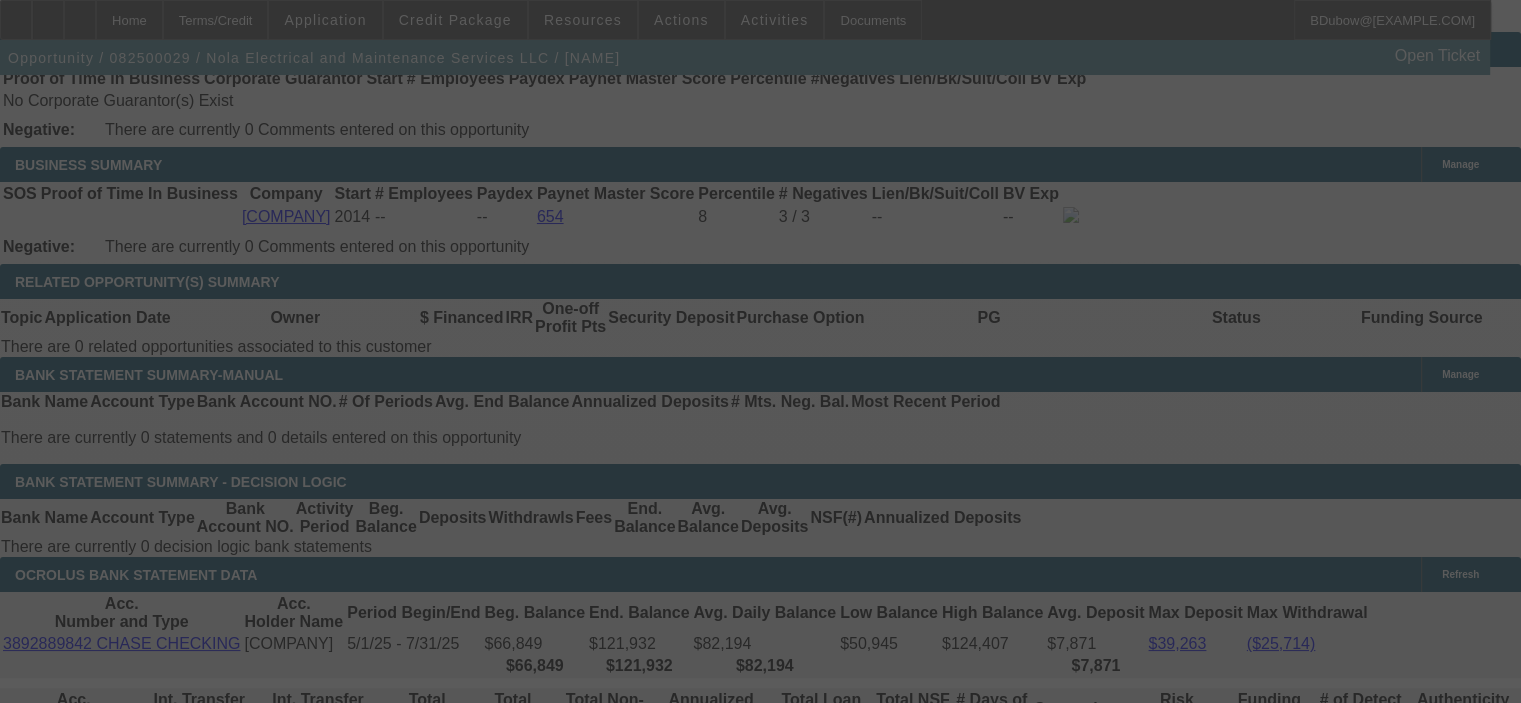 select on "0.1" 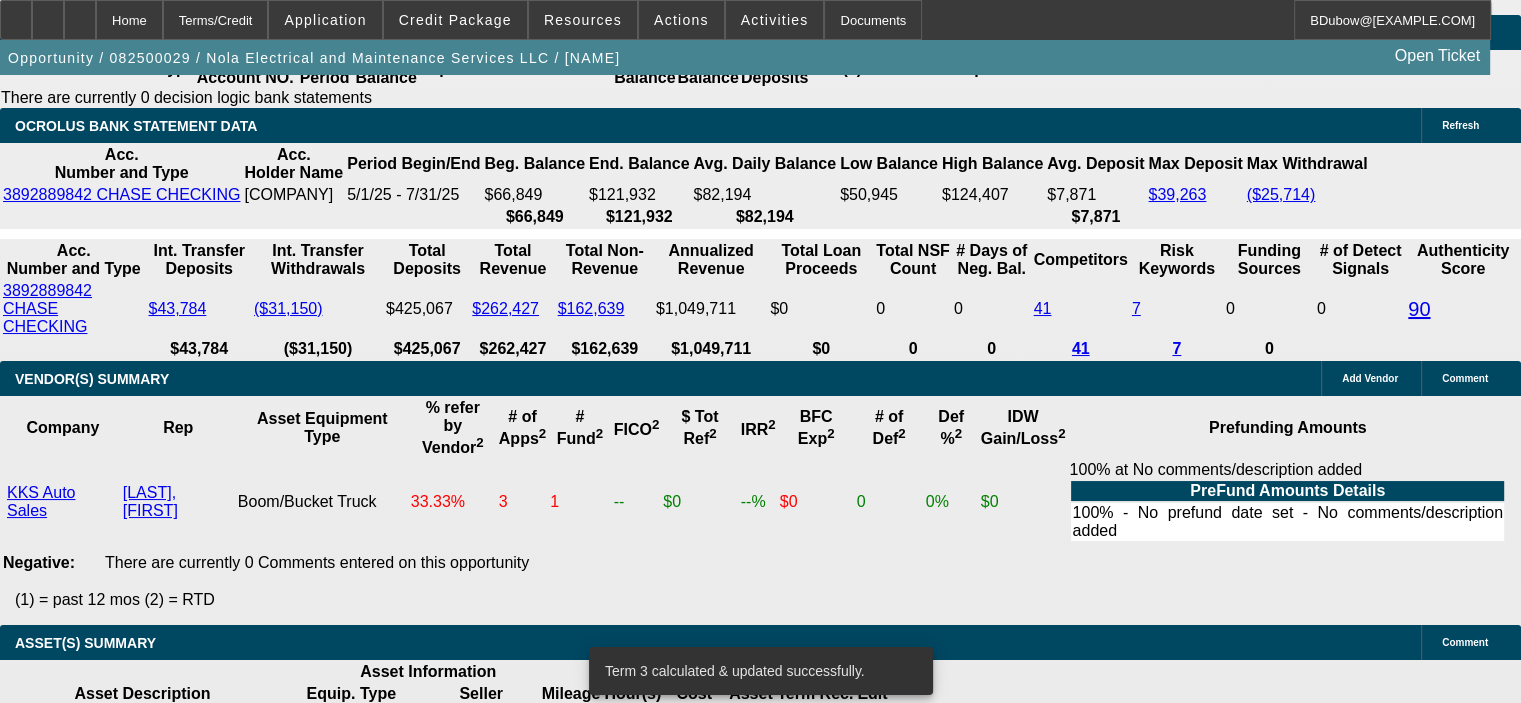 scroll, scrollTop: 3700, scrollLeft: 0, axis: vertical 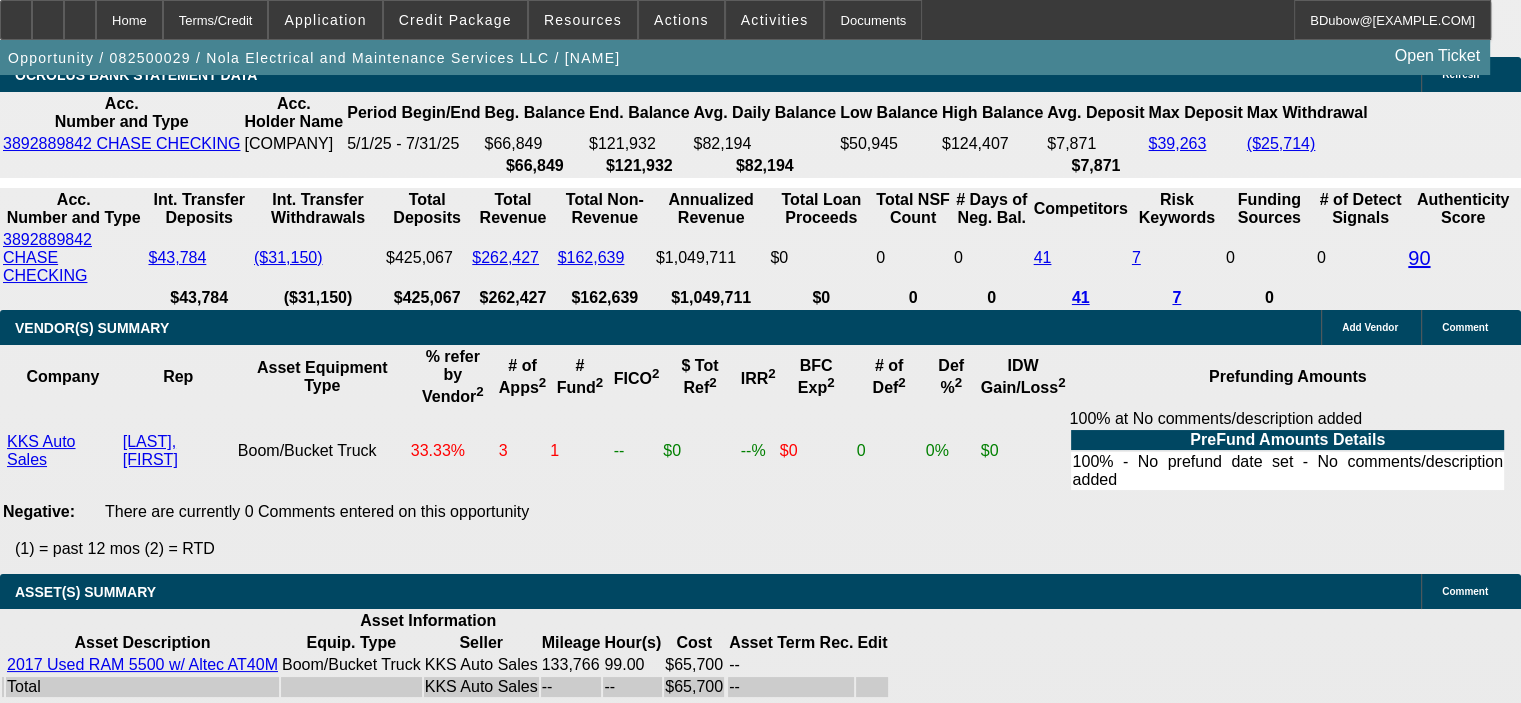 click on "View T-Value" 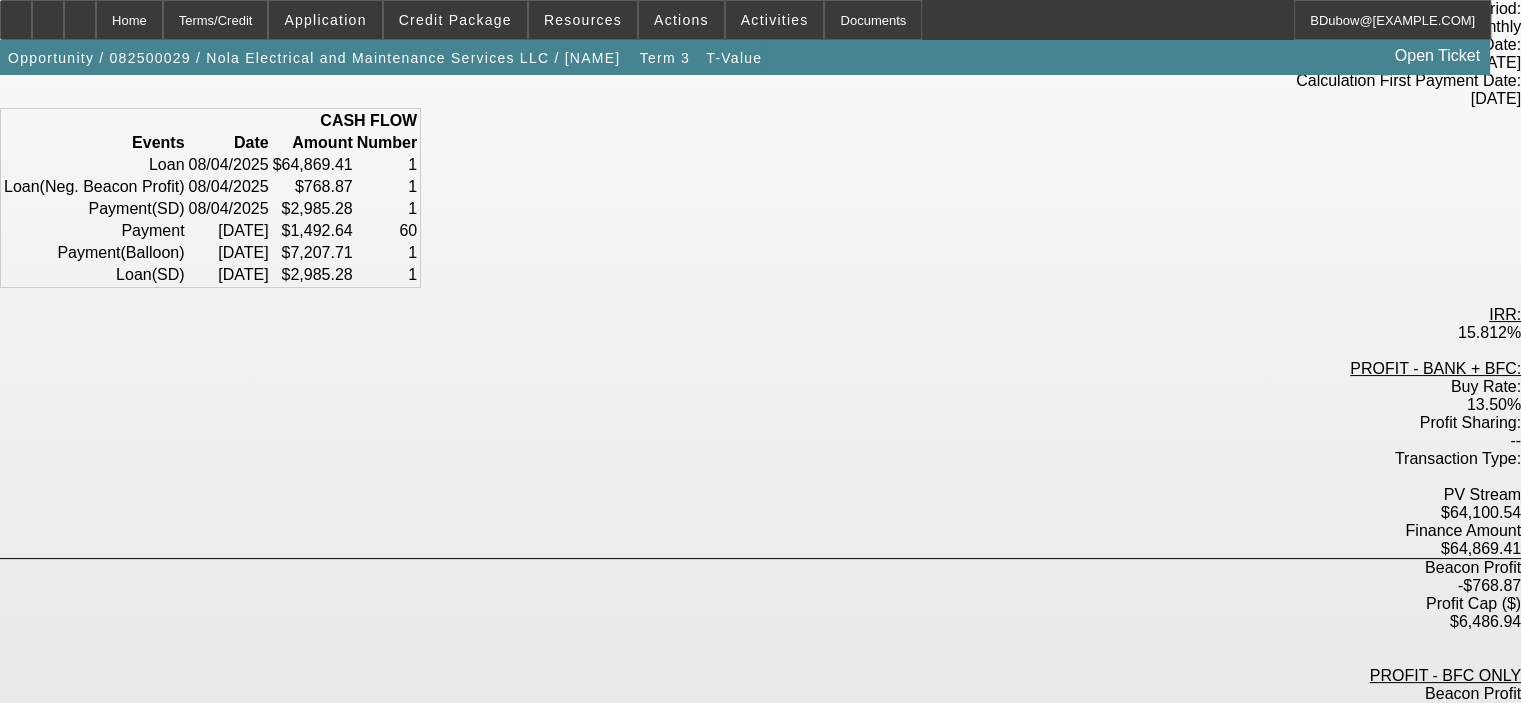 scroll, scrollTop: 0, scrollLeft: 0, axis: both 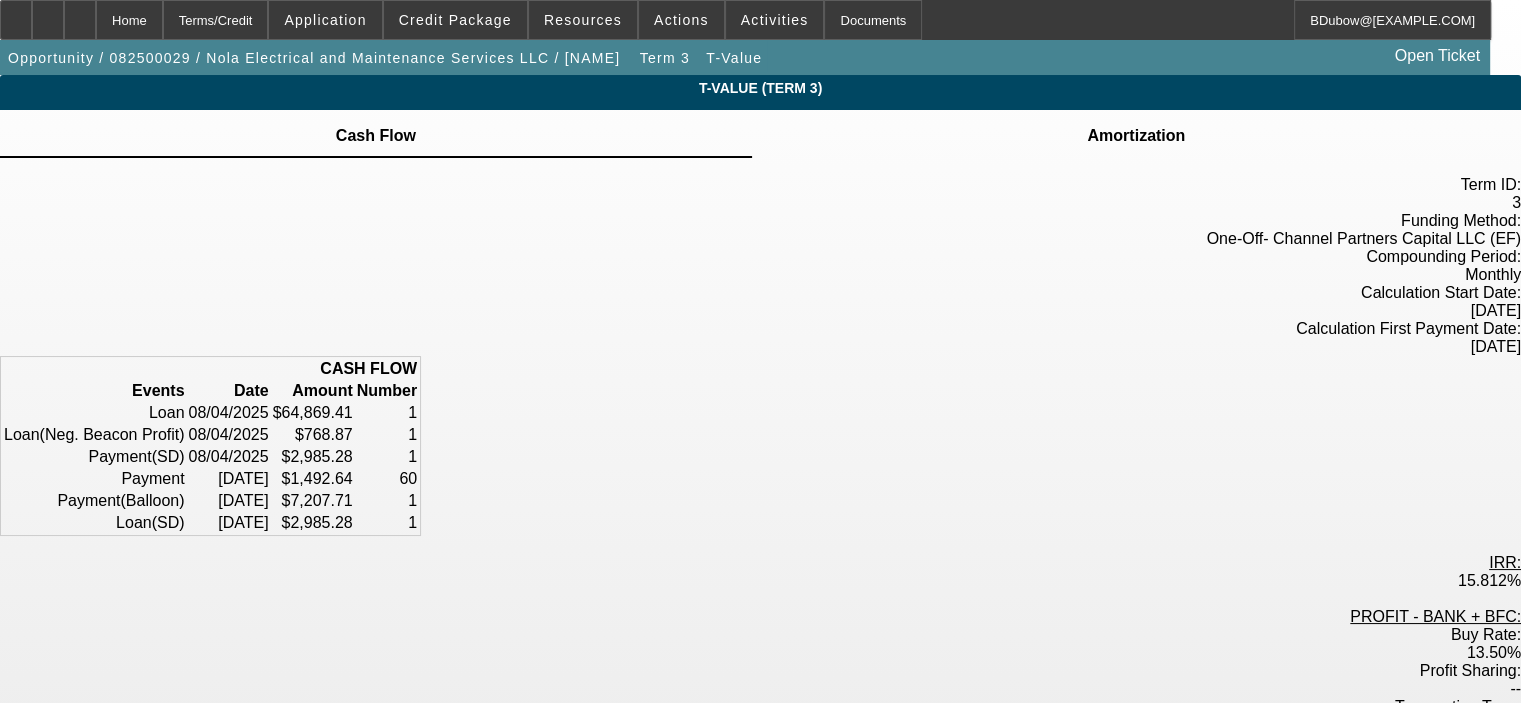 click at bounding box center [1136, 124] 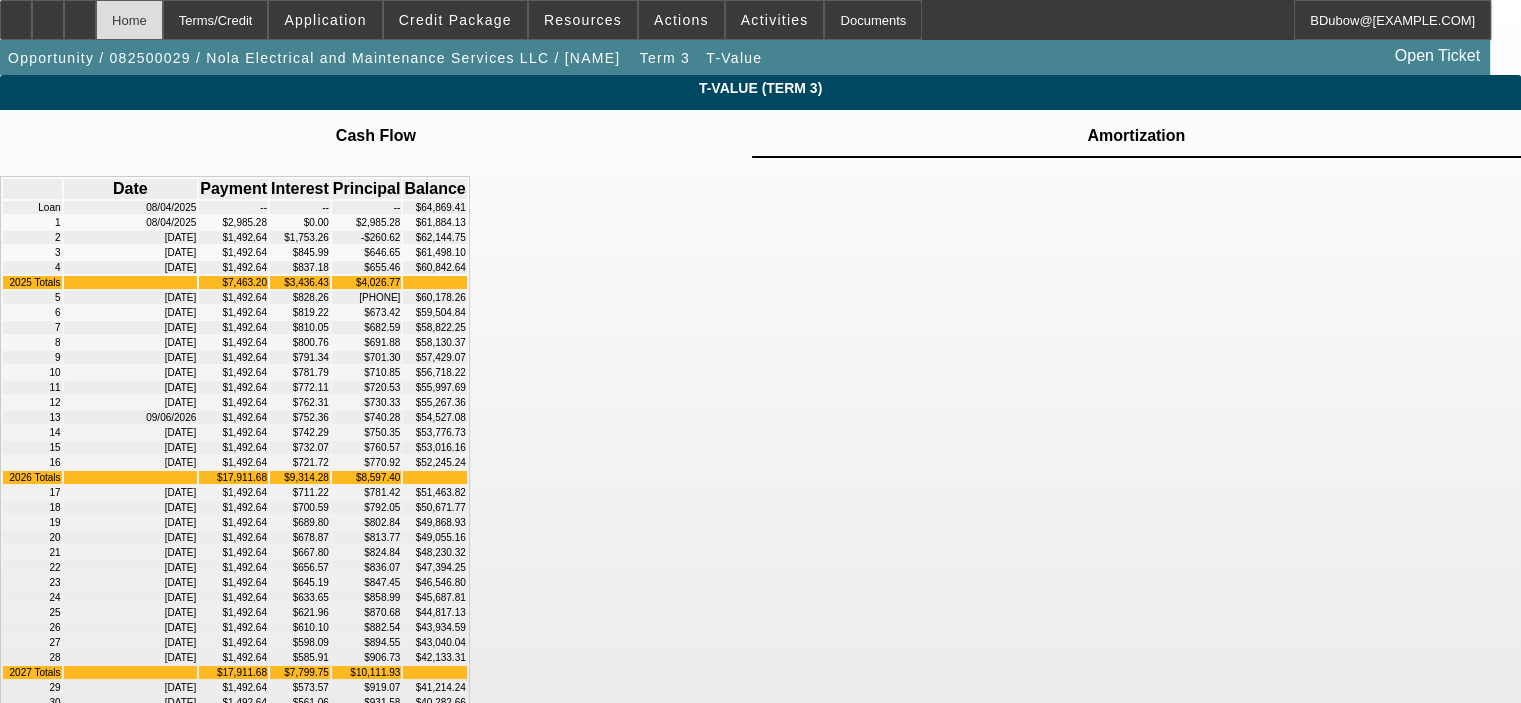 click on "Home" at bounding box center [129, 20] 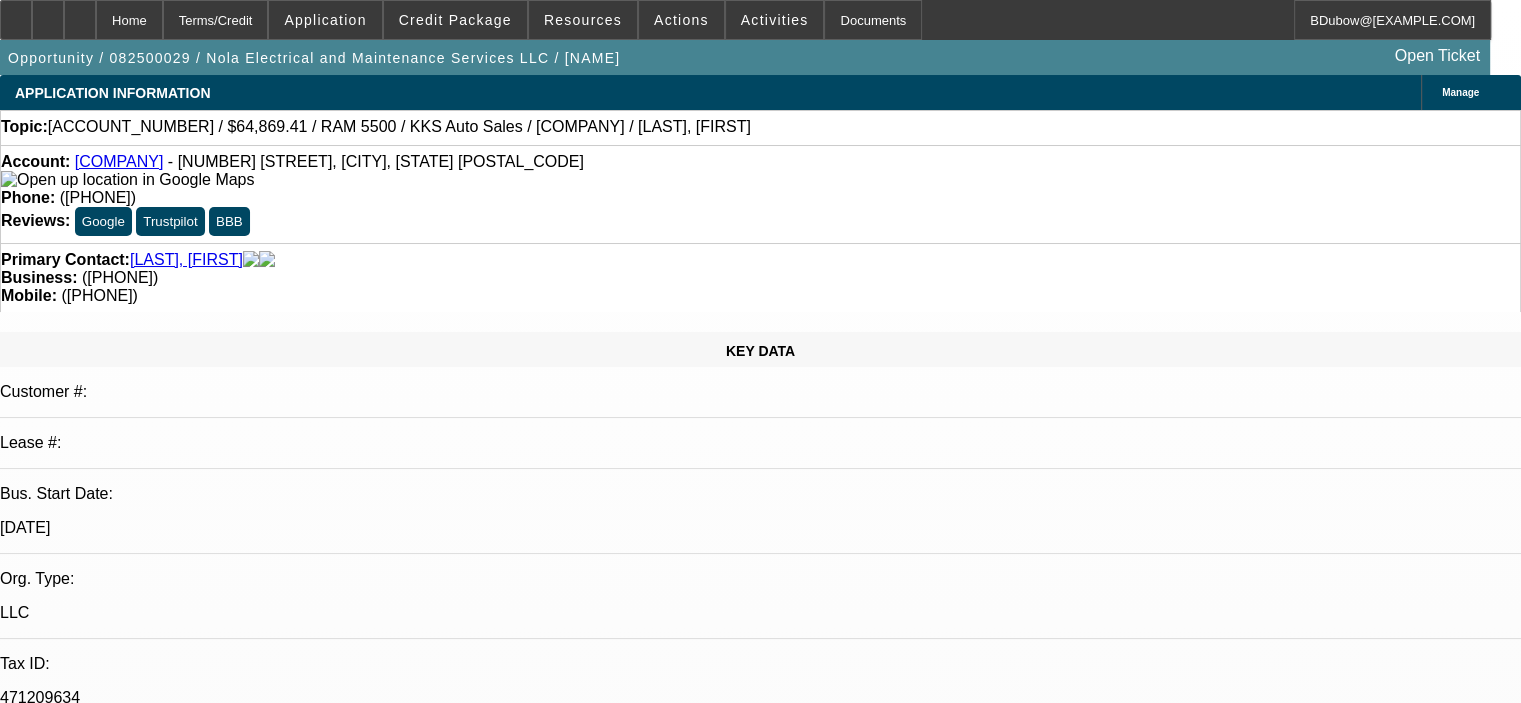 select on "0.1" 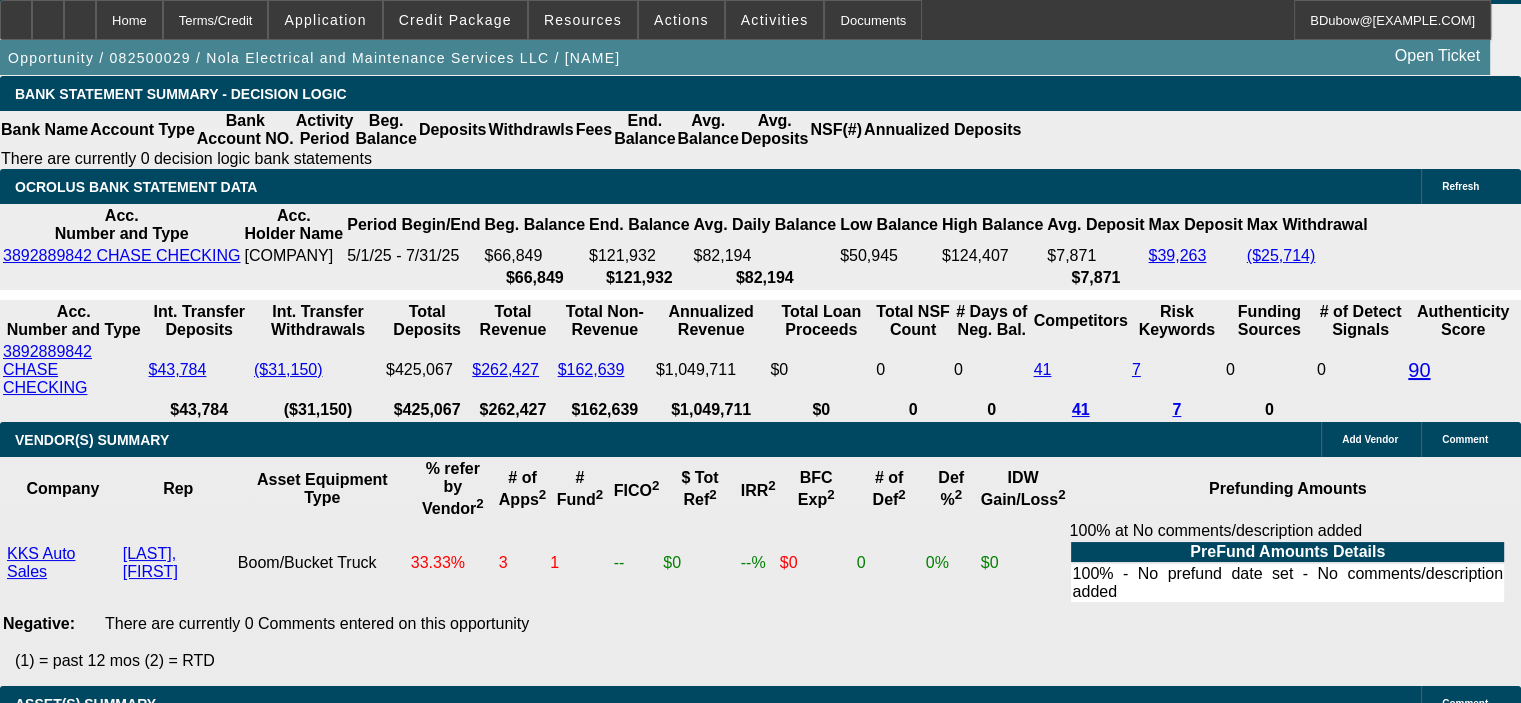 scroll, scrollTop: 3600, scrollLeft: 0, axis: vertical 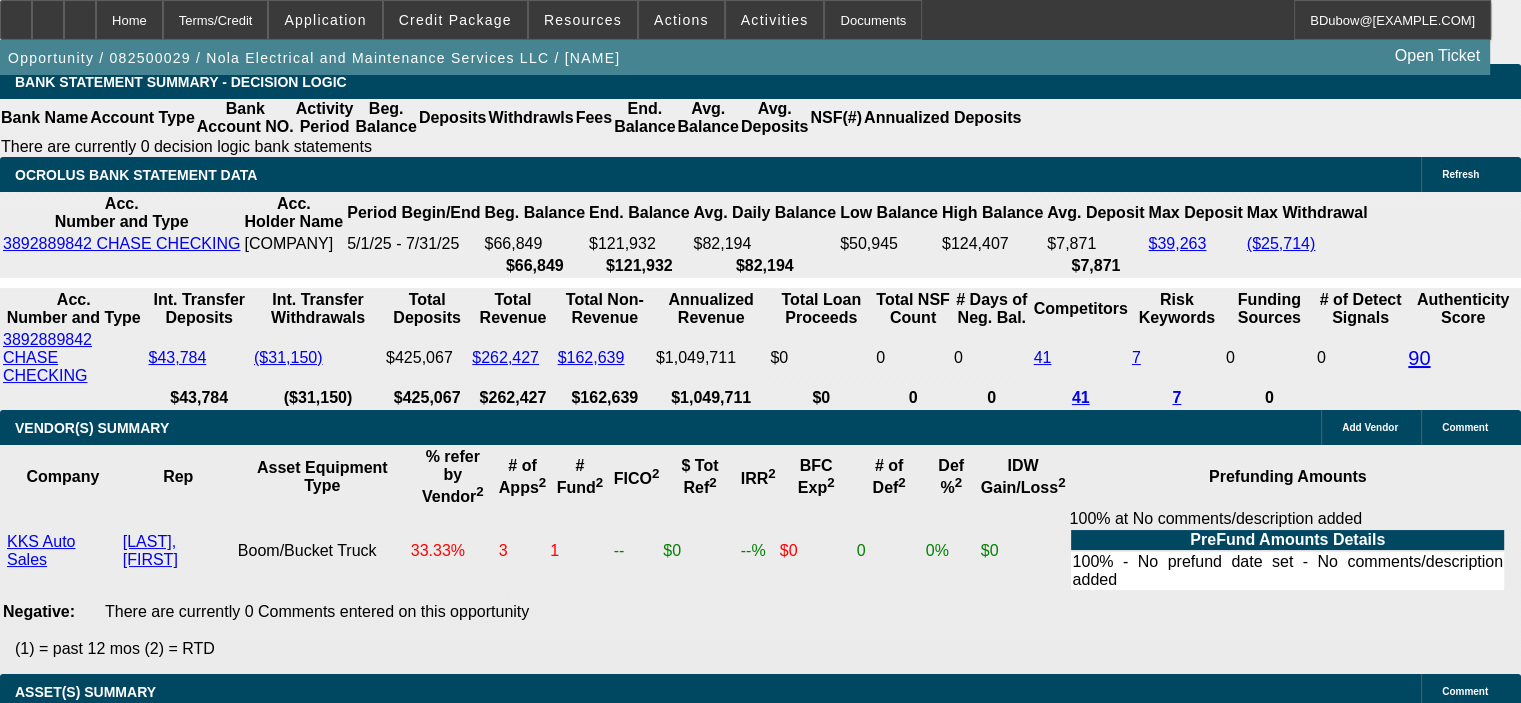 drag, startPoint x: 372, startPoint y: 311, endPoint x: 468, endPoint y: 310, distance: 96.00521 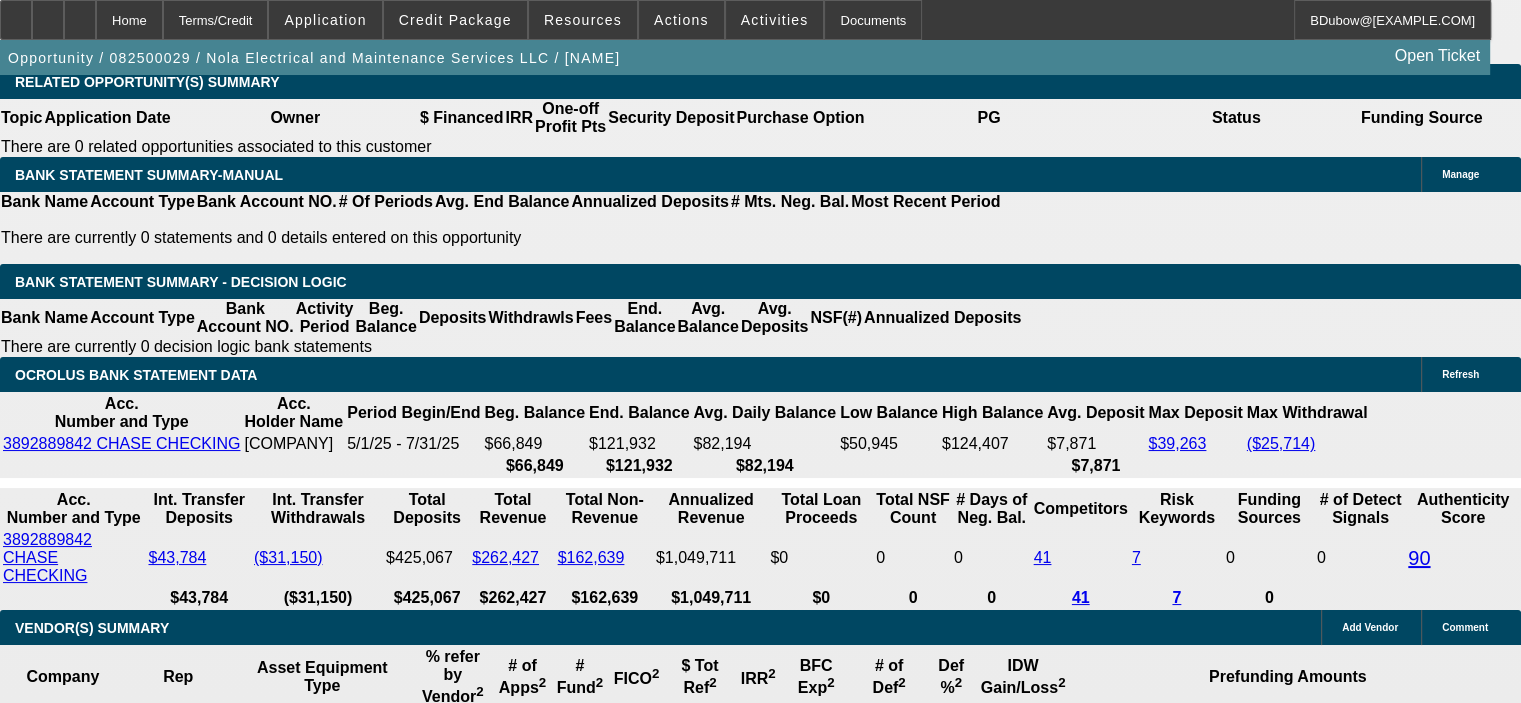 scroll, scrollTop: 3200, scrollLeft: 0, axis: vertical 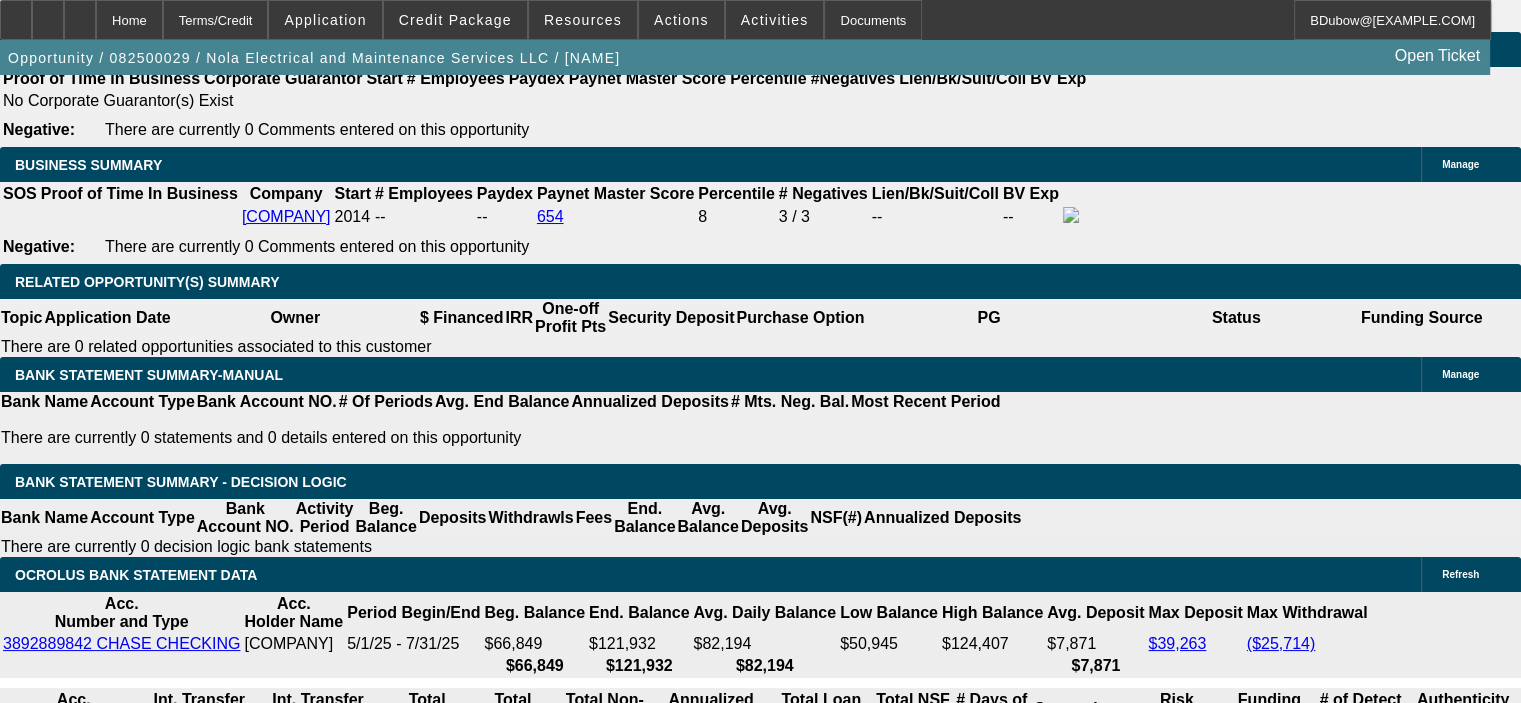 click at bounding box center [322, 1610] 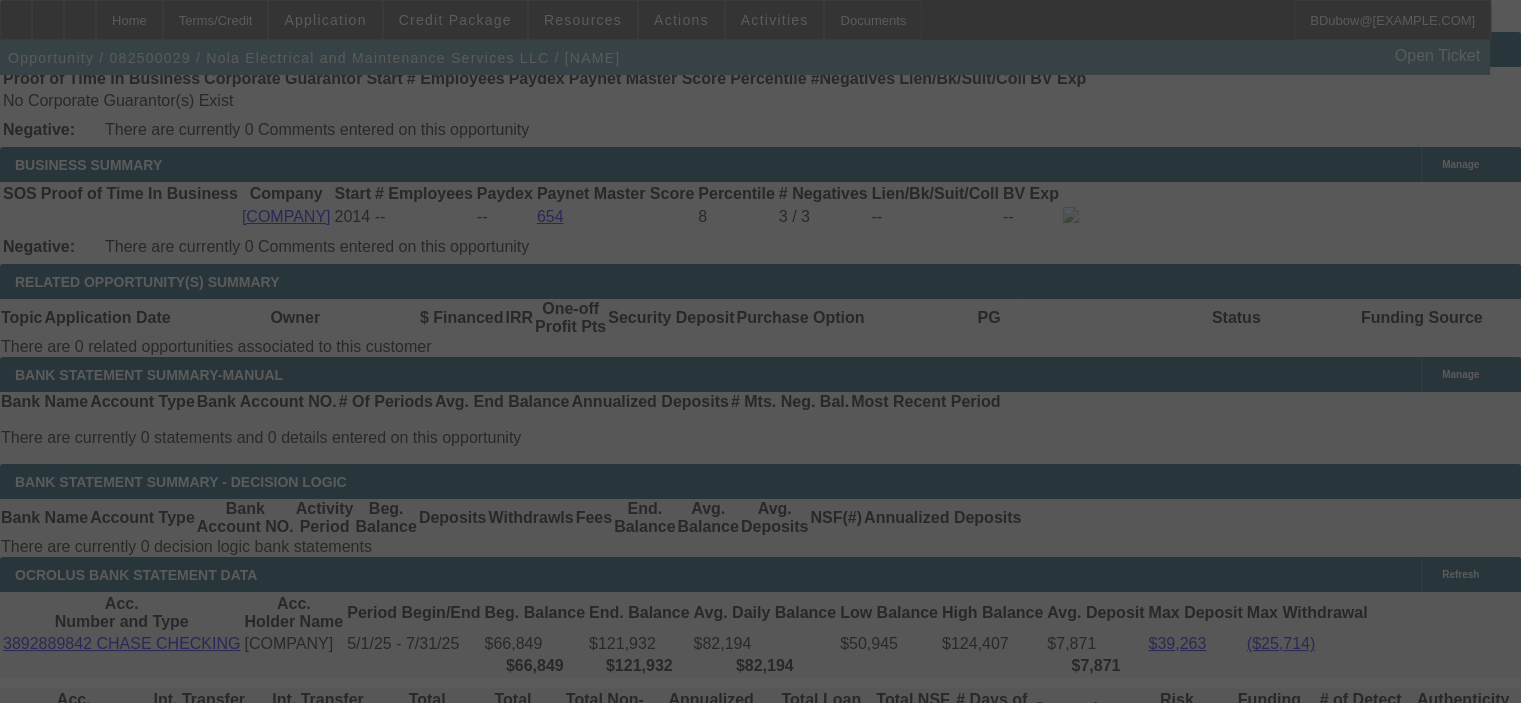 select on "0.1" 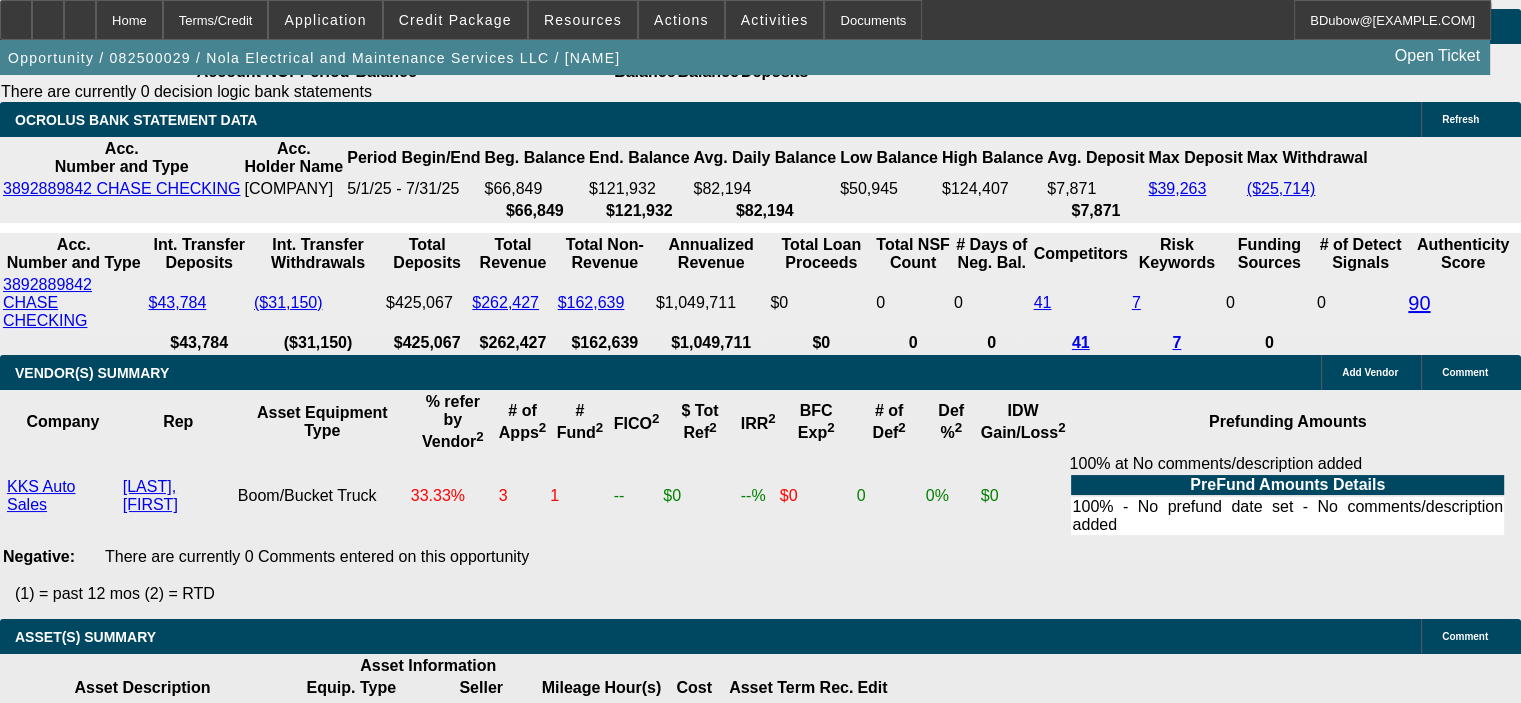 scroll, scrollTop: 3700, scrollLeft: 0, axis: vertical 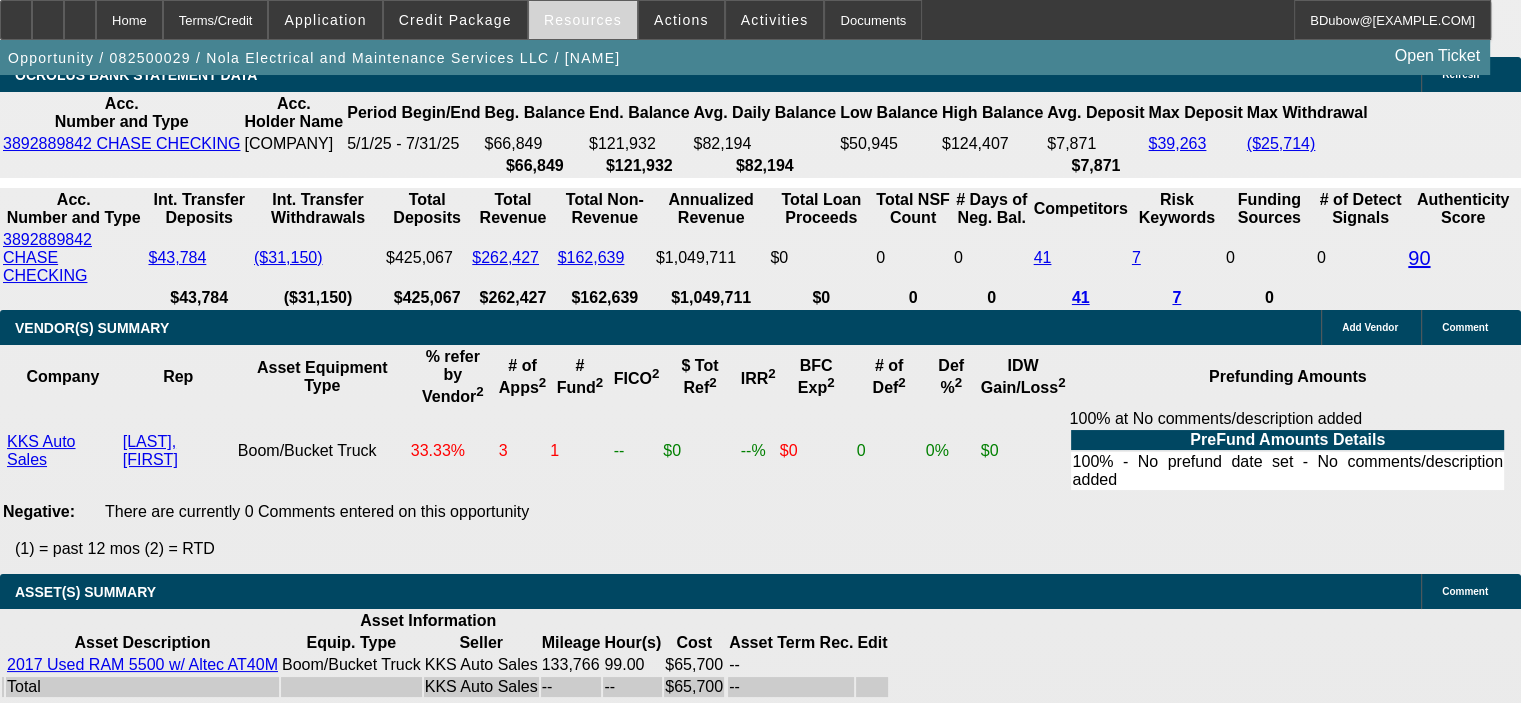 click on "Resources" at bounding box center (583, 20) 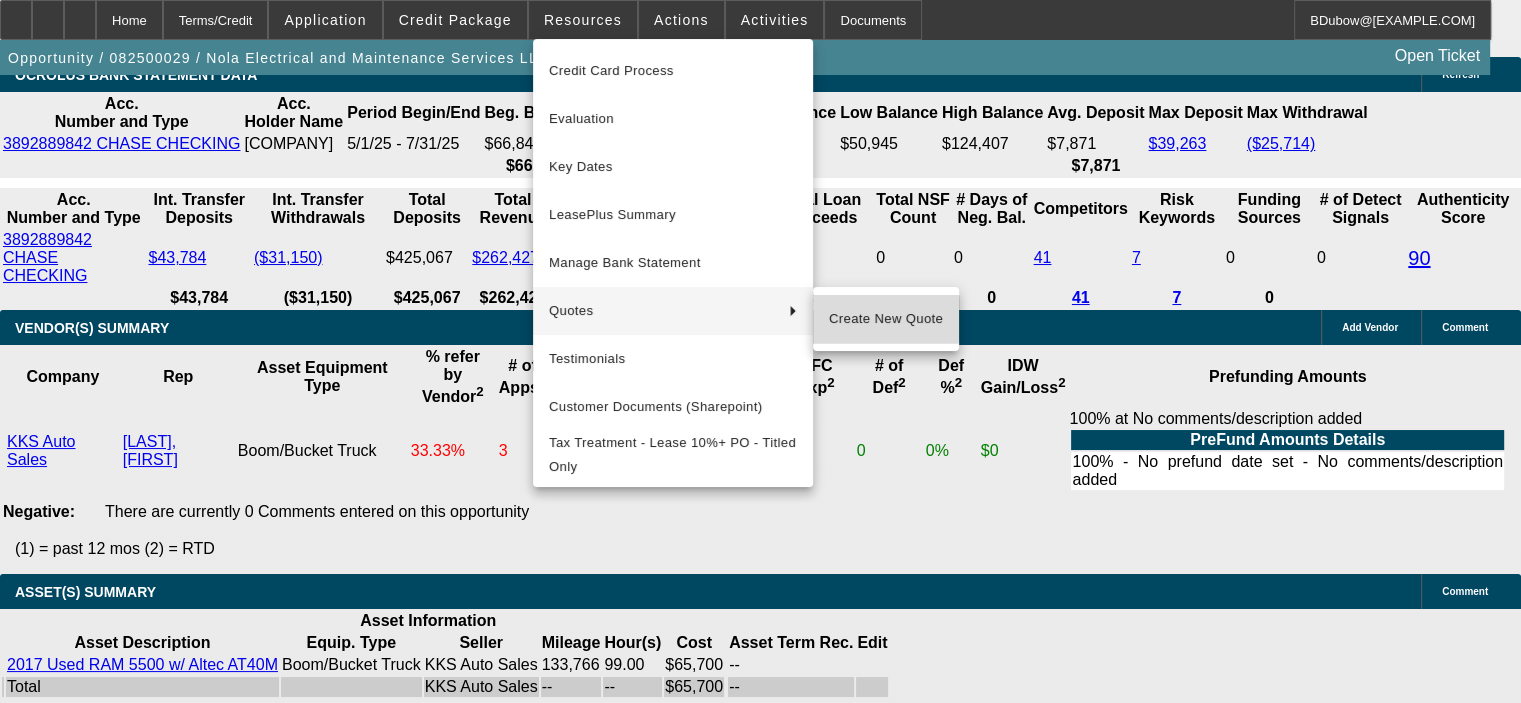 click on "Create New Quote" at bounding box center [886, 319] 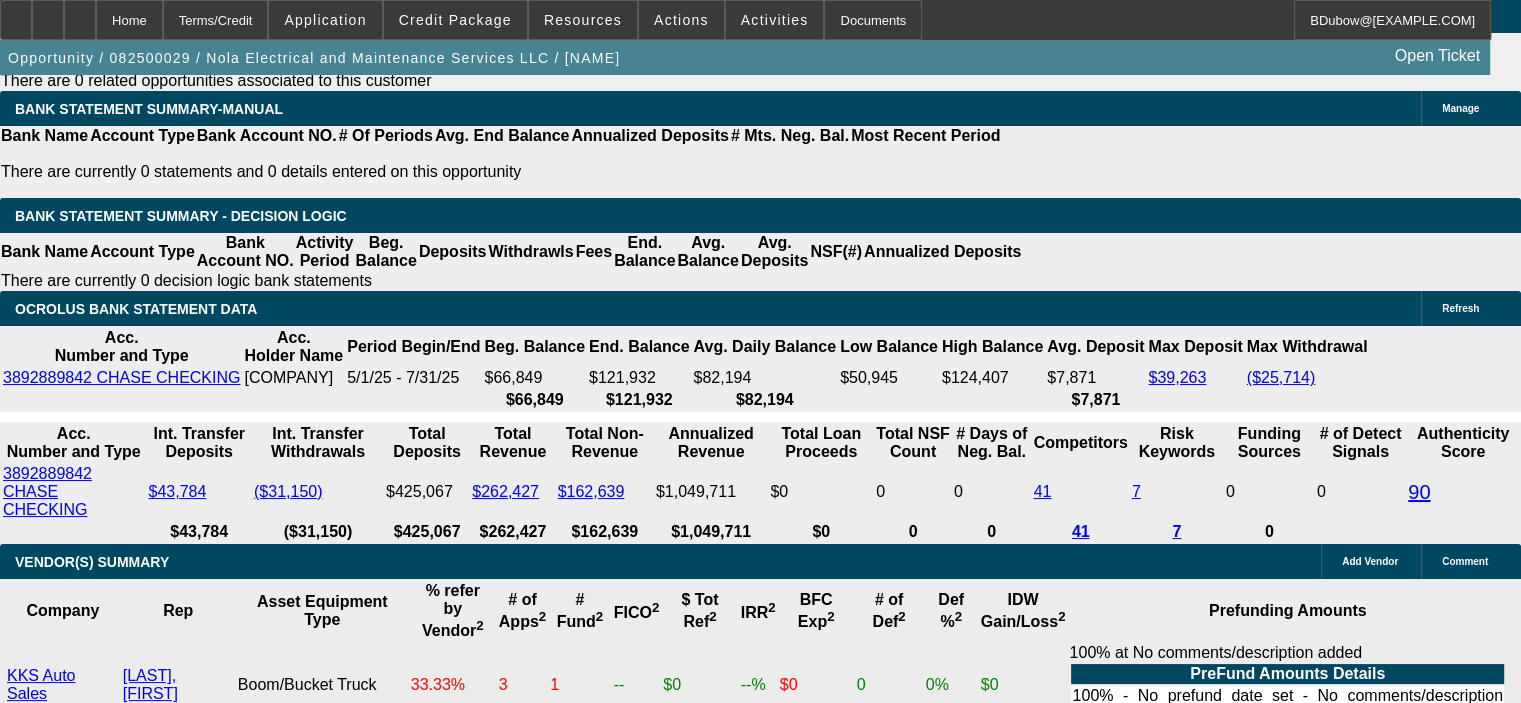 scroll, scrollTop: 3400, scrollLeft: 0, axis: vertical 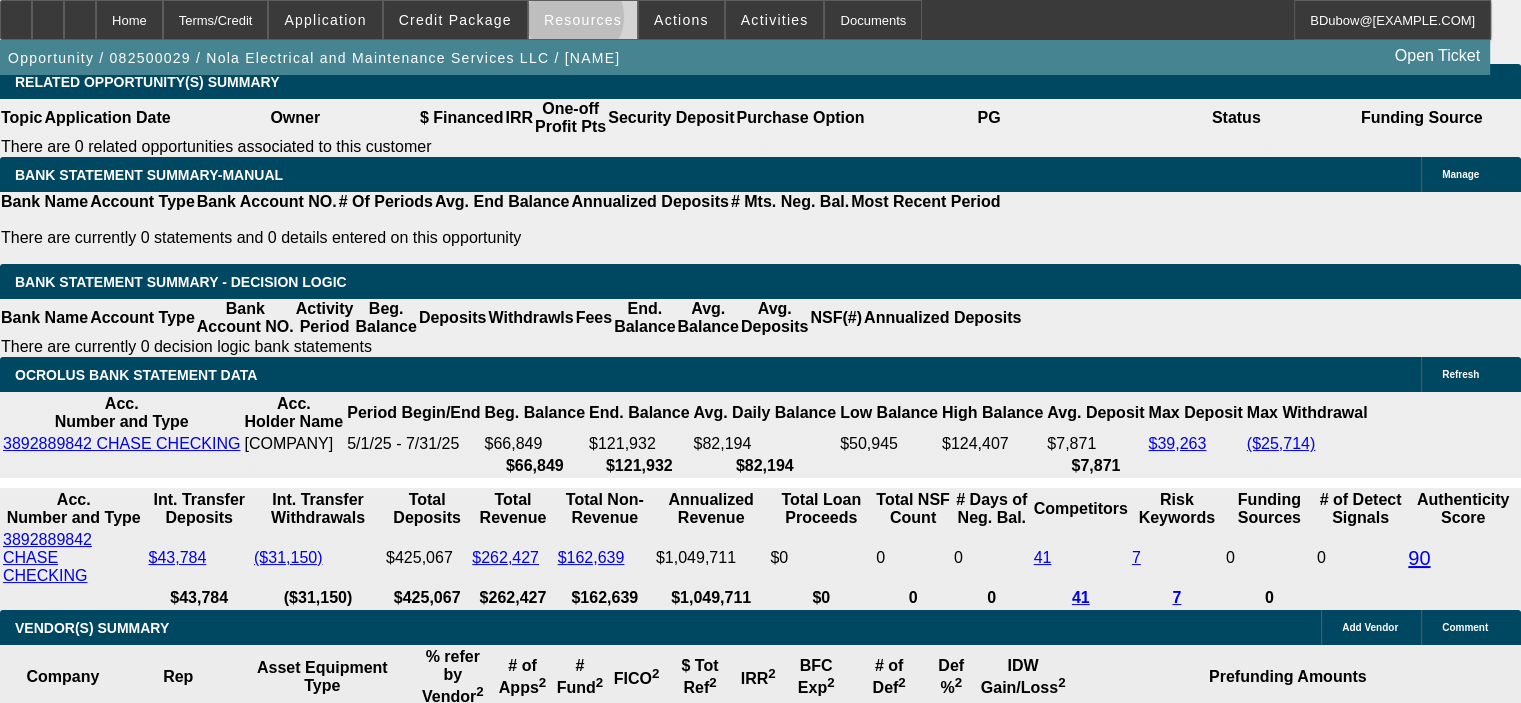 click on "Resources" at bounding box center [583, 20] 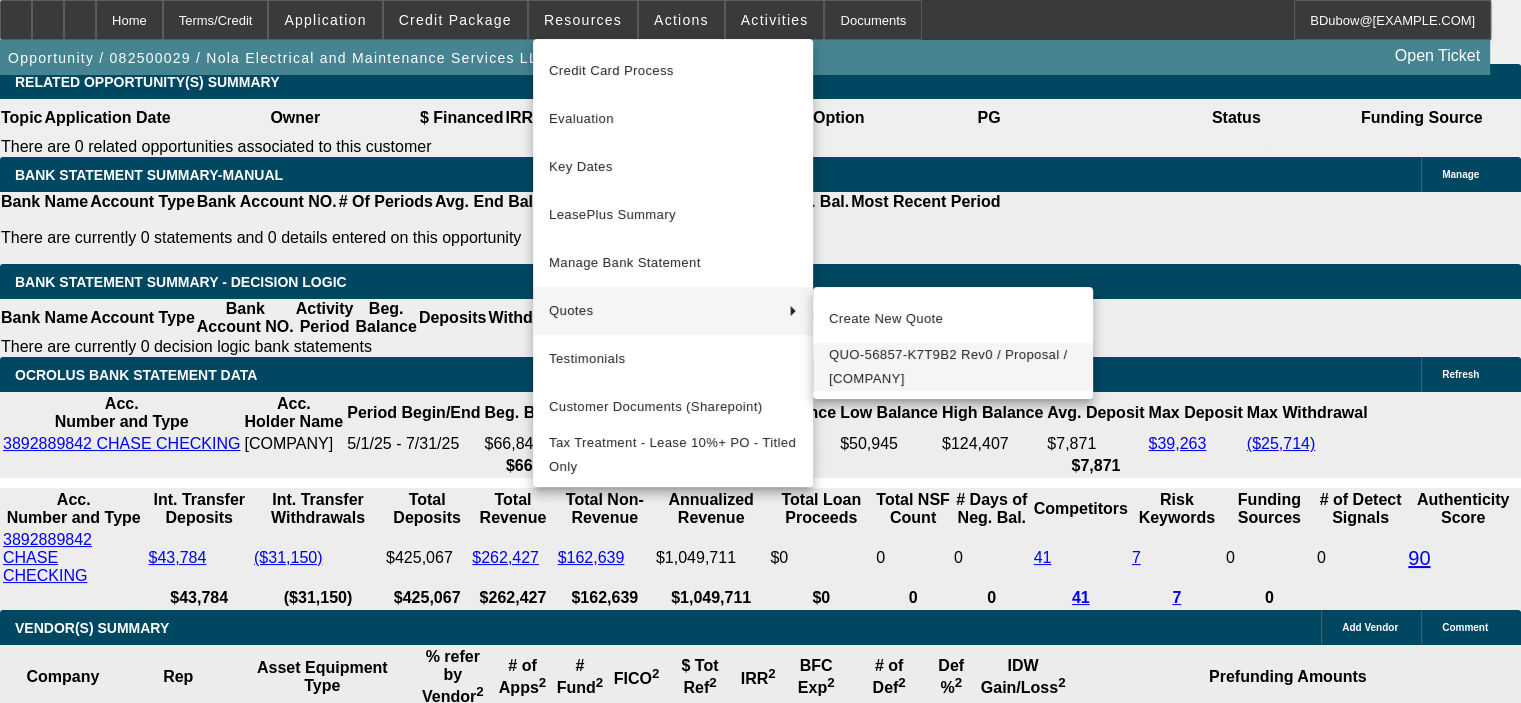 click on "QUO-56857-K7T9B2 Rev0 / Proposal / [COMPANY]" at bounding box center [953, 367] 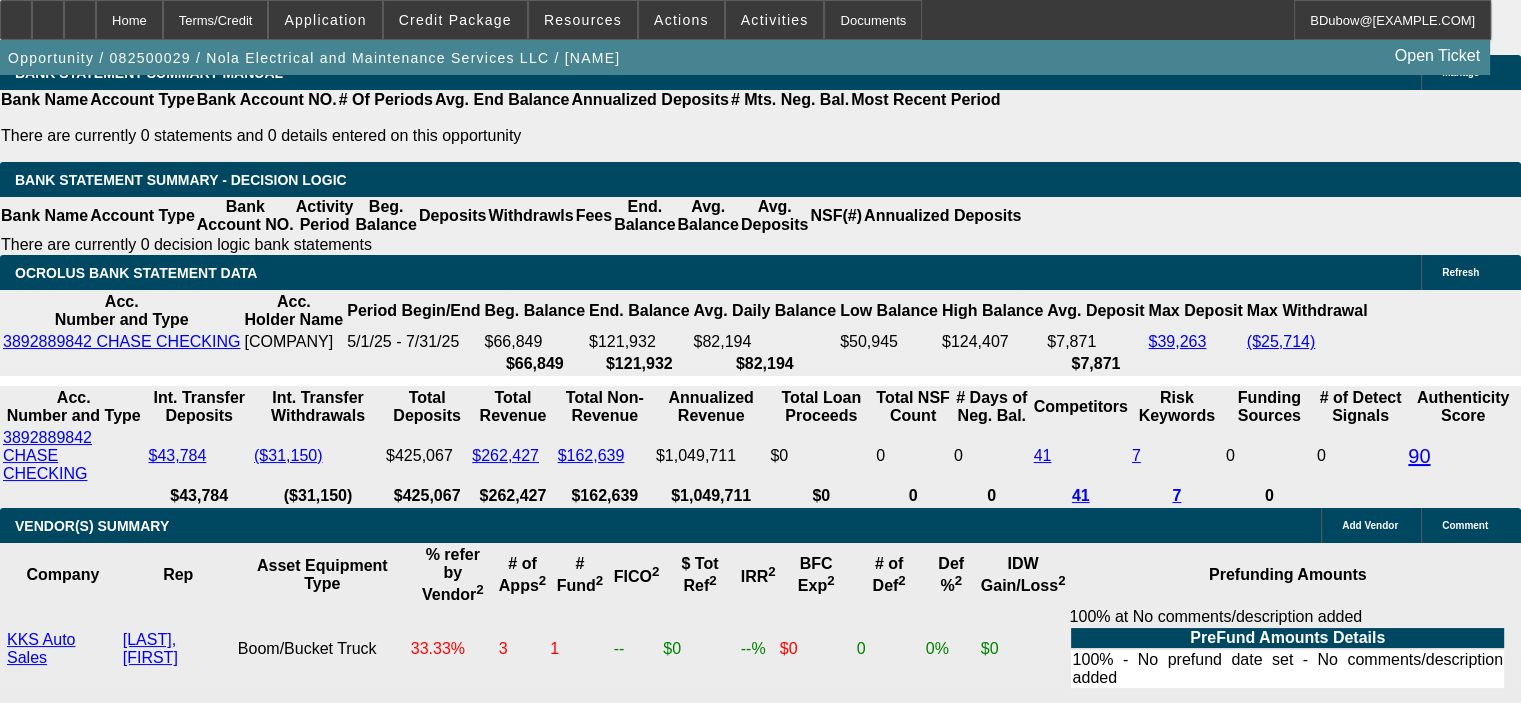 scroll, scrollTop: 3500, scrollLeft: 0, axis: vertical 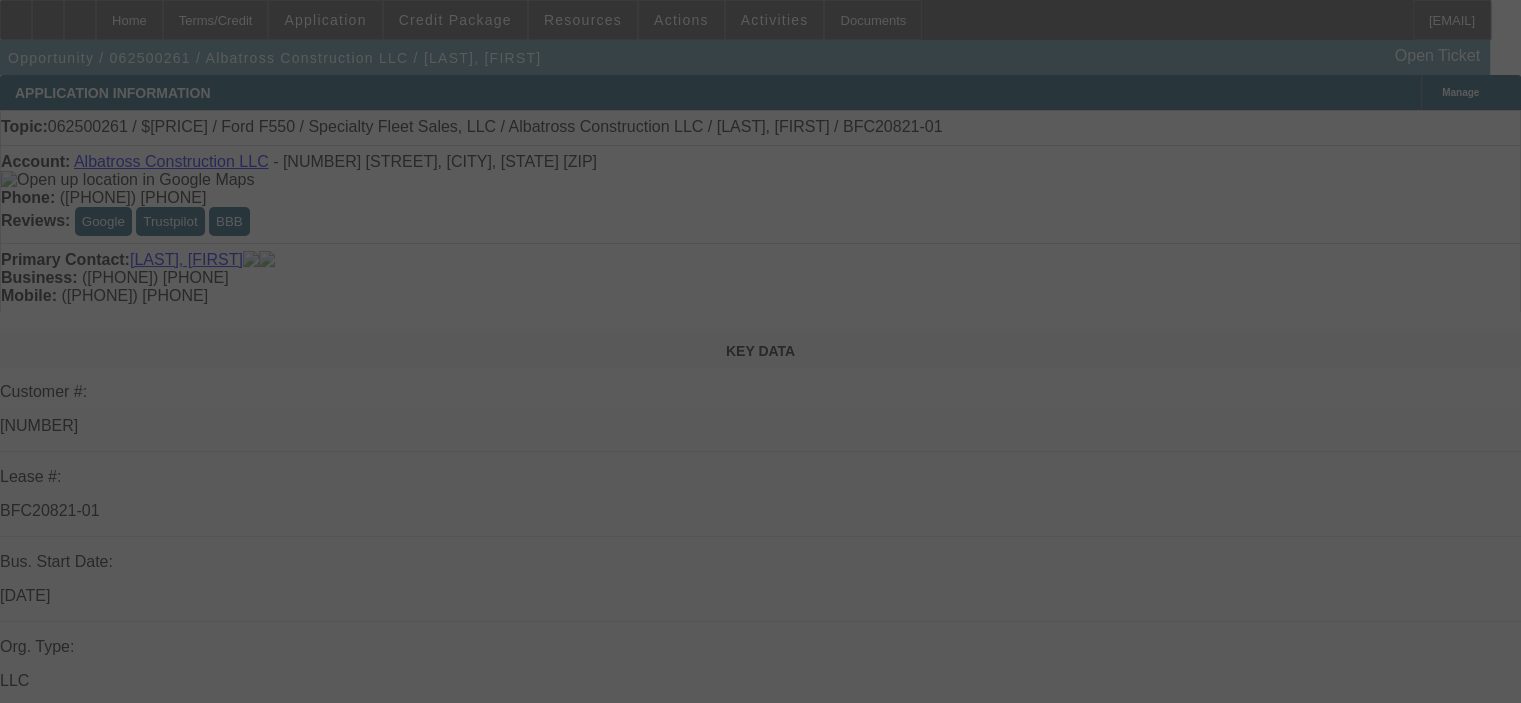 select on "0" 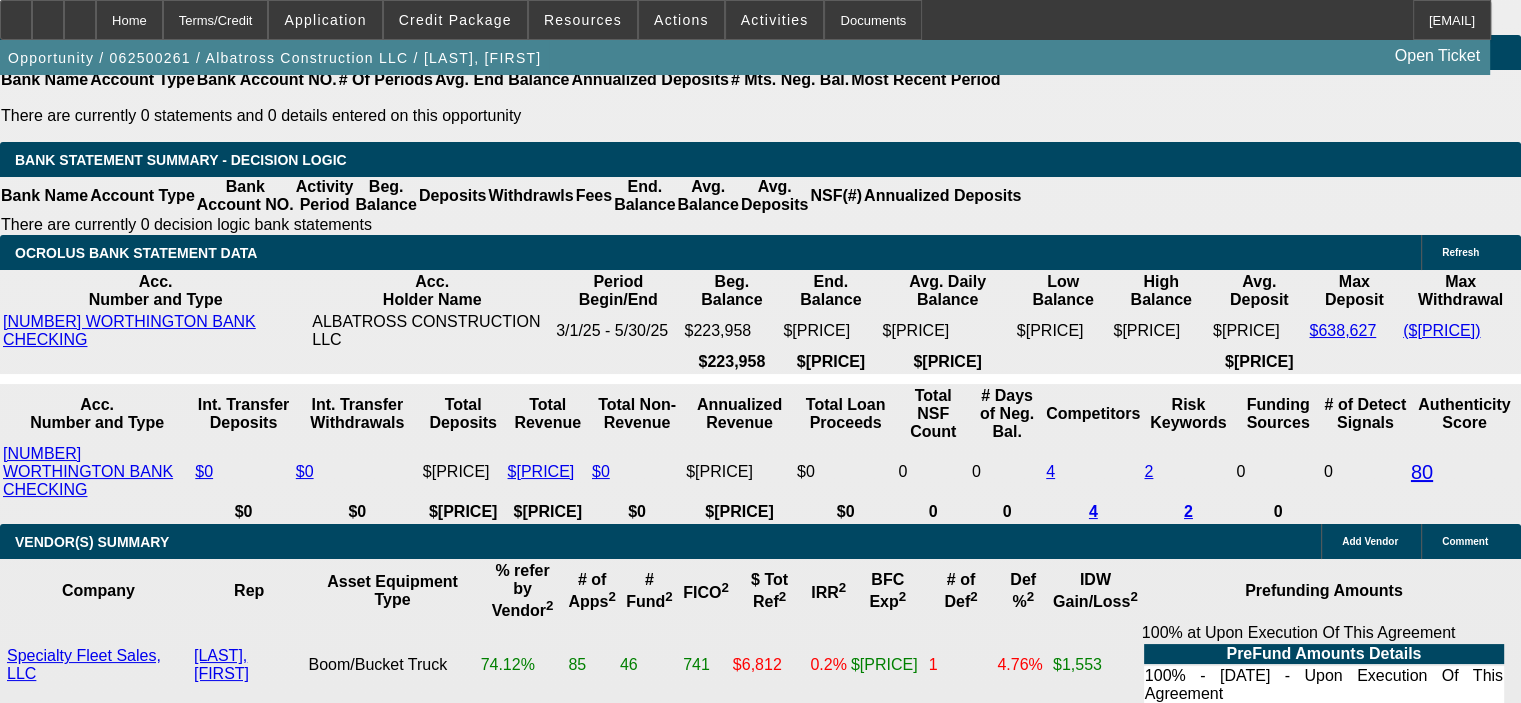 scroll, scrollTop: 3822, scrollLeft: 0, axis: vertical 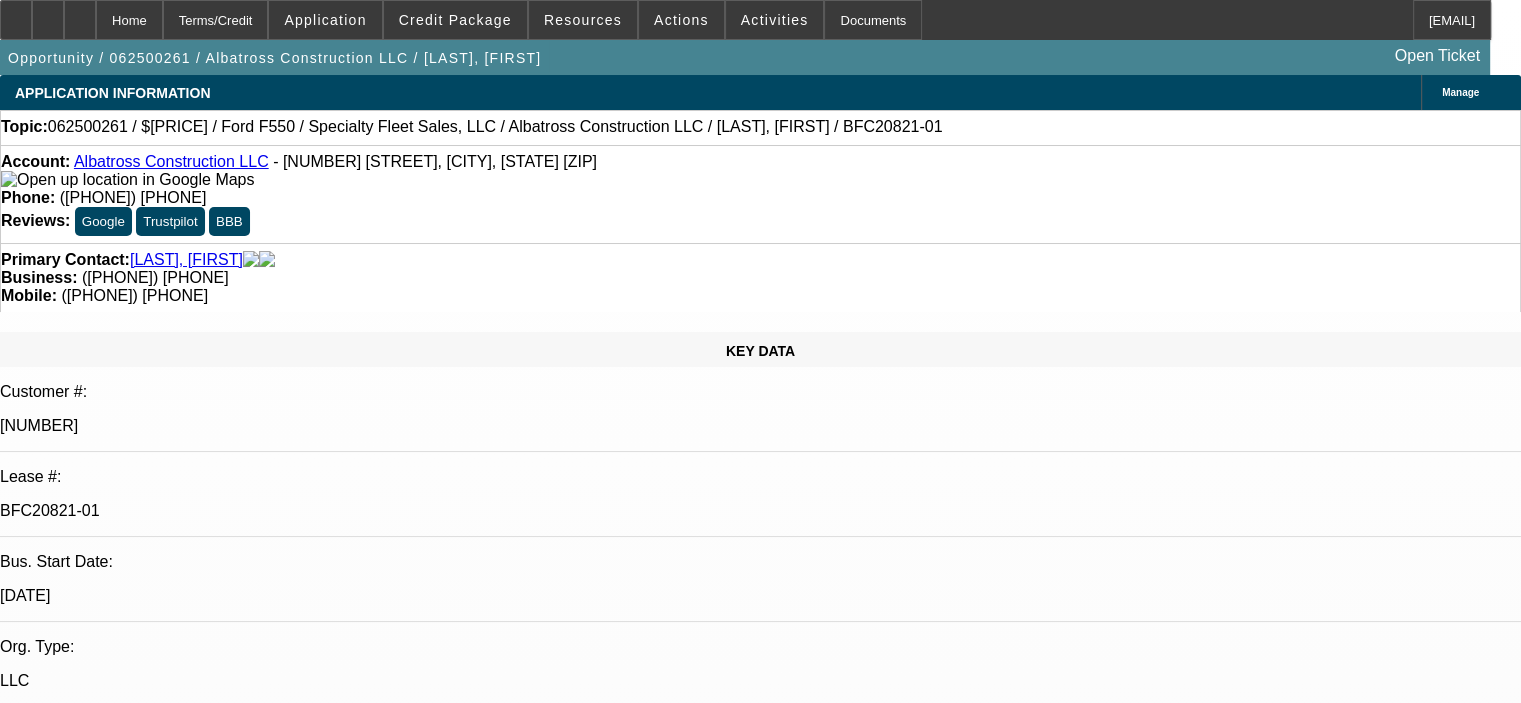 click on "LP Summary" at bounding box center (64, 850) 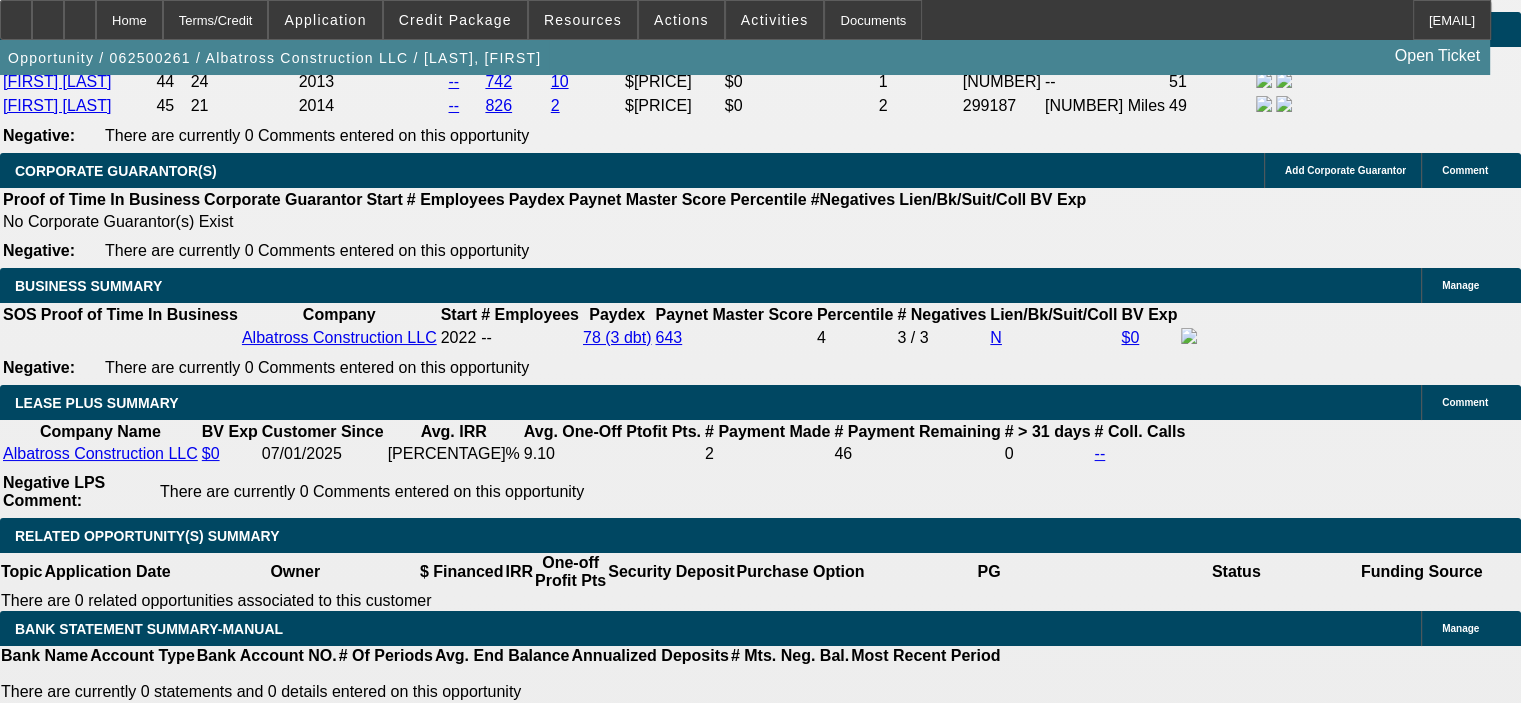 scroll, scrollTop: 3300, scrollLeft: 0, axis: vertical 